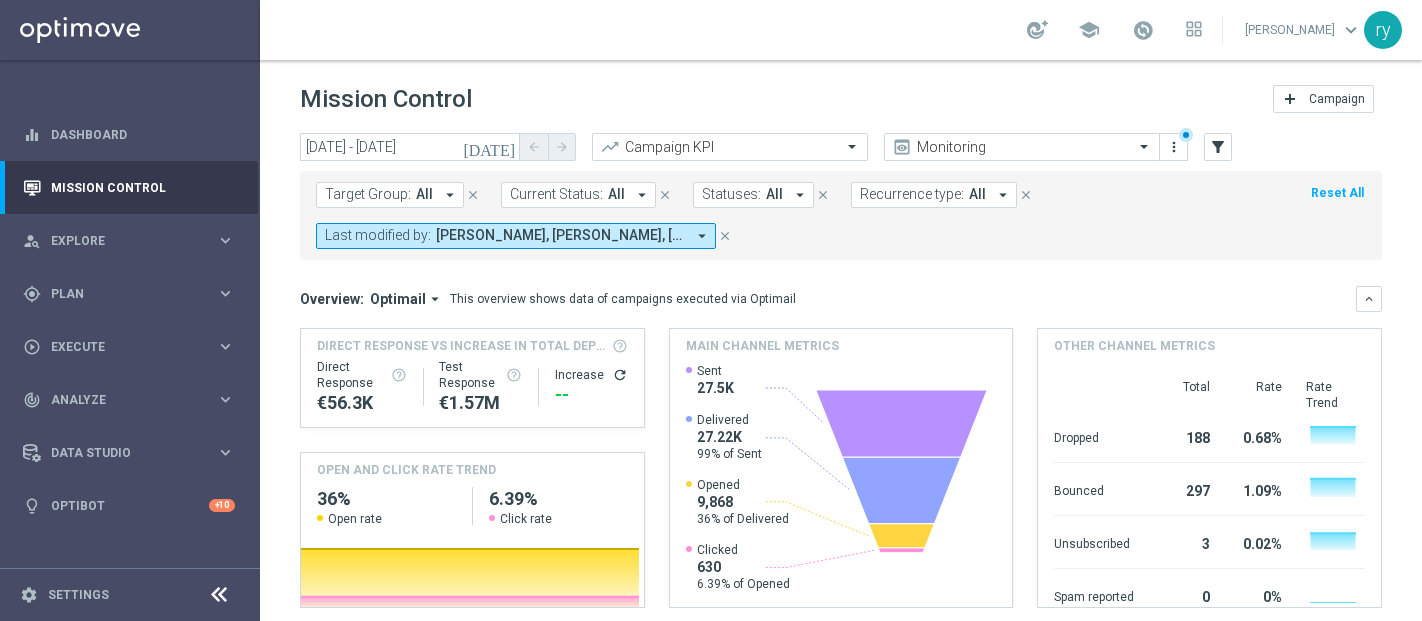 scroll, scrollTop: 0, scrollLeft: 0, axis: both 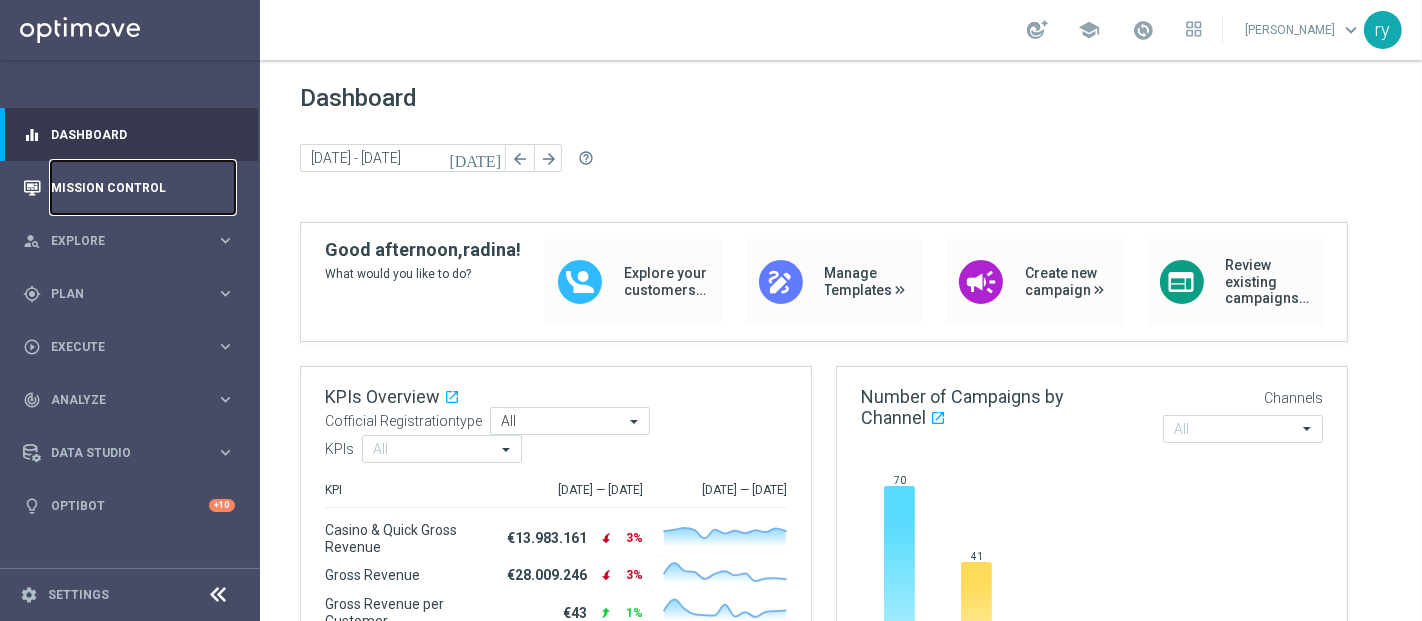 click on "Mission Control" at bounding box center [143, 187] 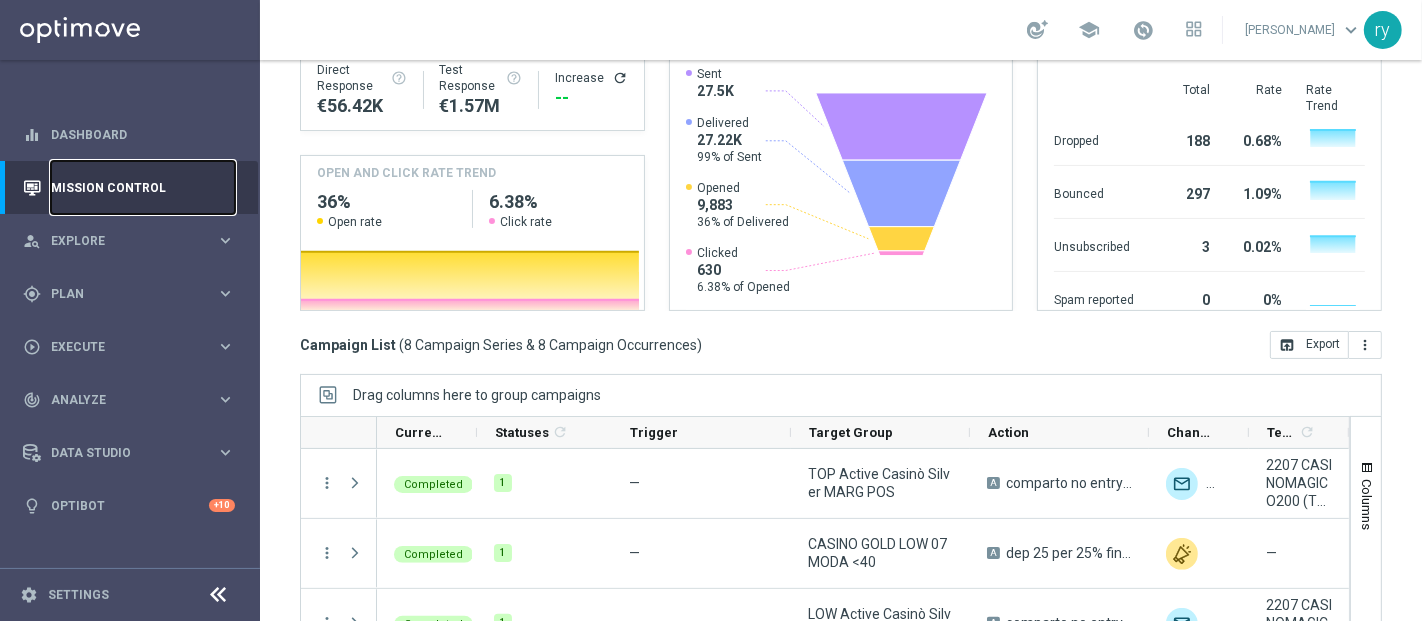 scroll, scrollTop: 333, scrollLeft: 0, axis: vertical 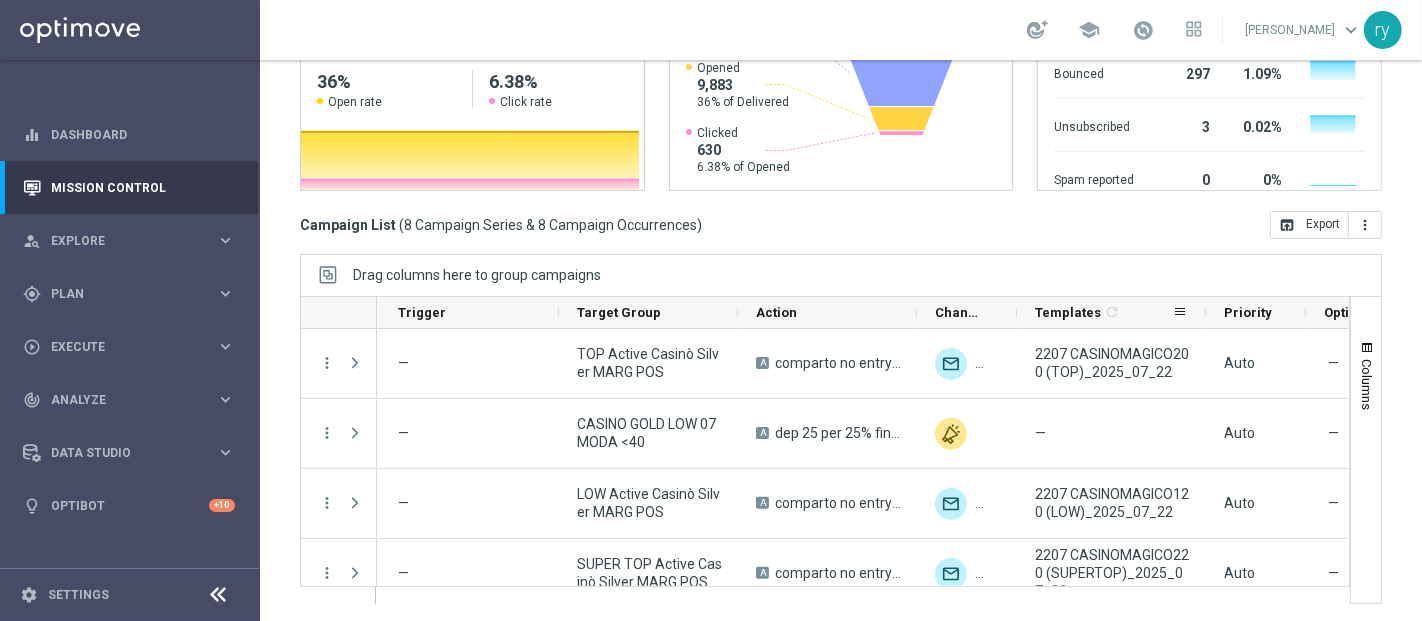 drag, startPoint x: 1114, startPoint y: 311, endPoint x: 1203, endPoint y: 313, distance: 89.02247 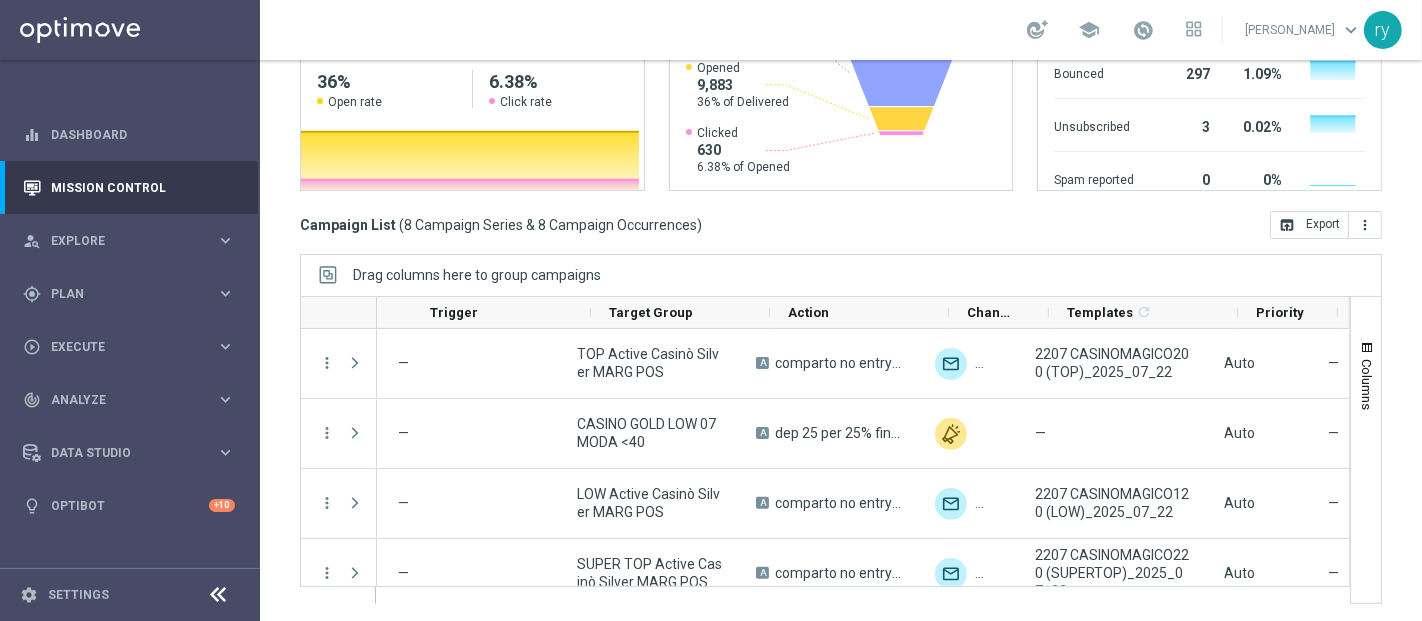 scroll, scrollTop: 0, scrollLeft: 0, axis: both 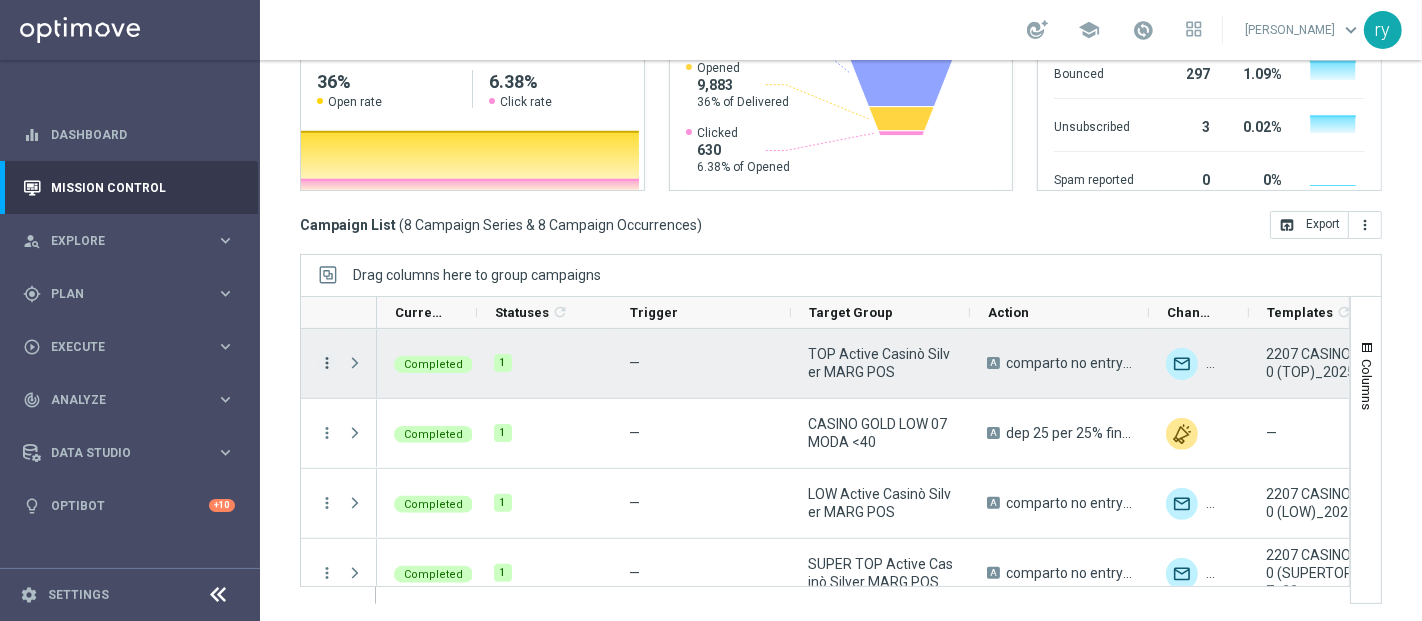 click on "more_vert" at bounding box center [327, 363] 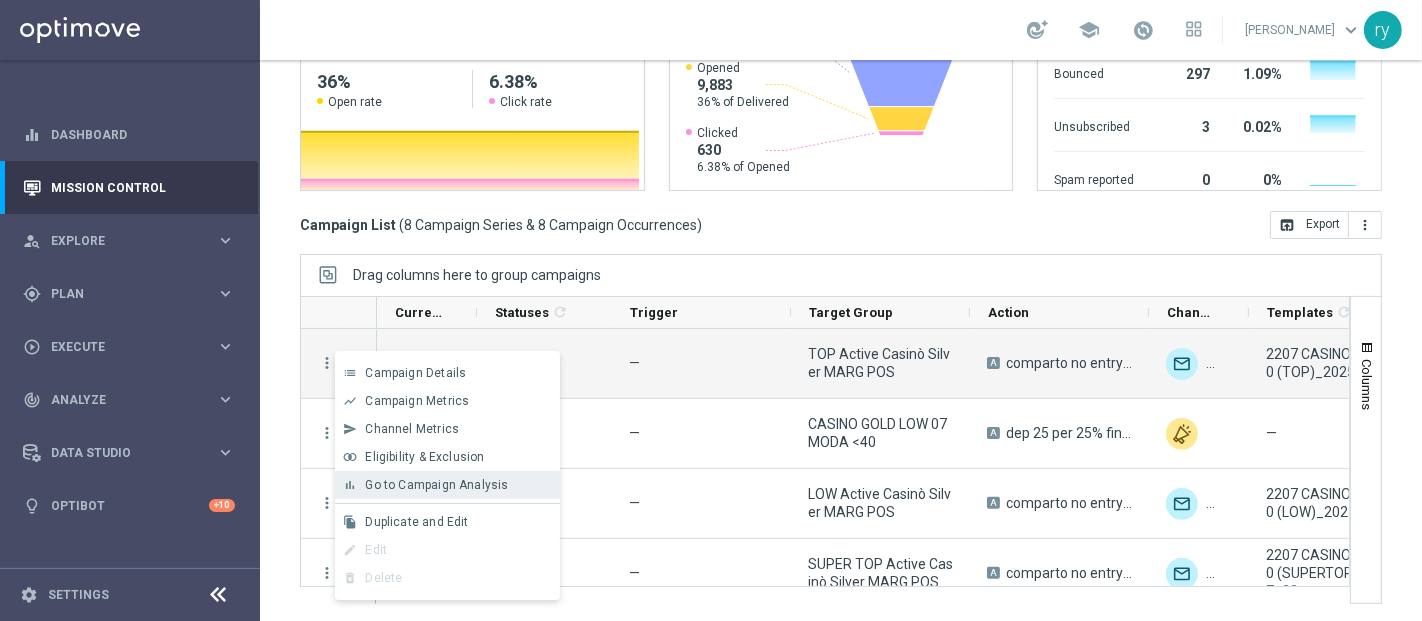 click on "Go to Campaign Analysis" at bounding box center [436, 485] 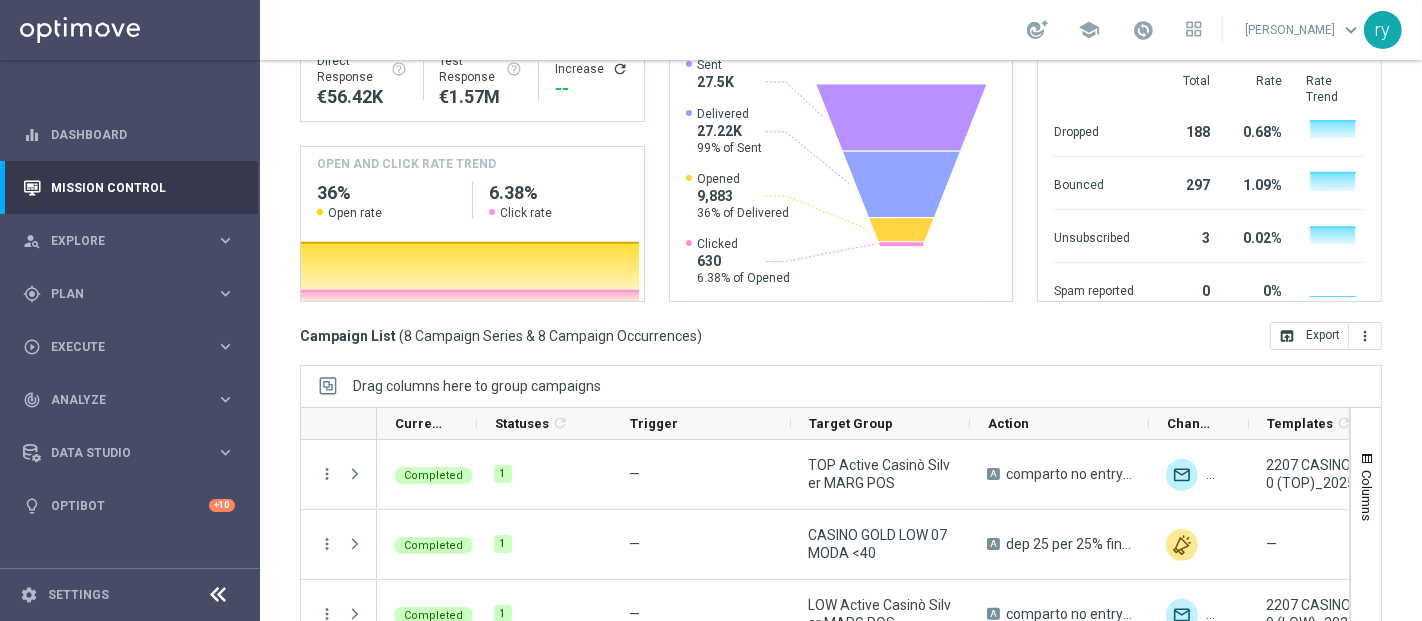 scroll, scrollTop: 417, scrollLeft: 0, axis: vertical 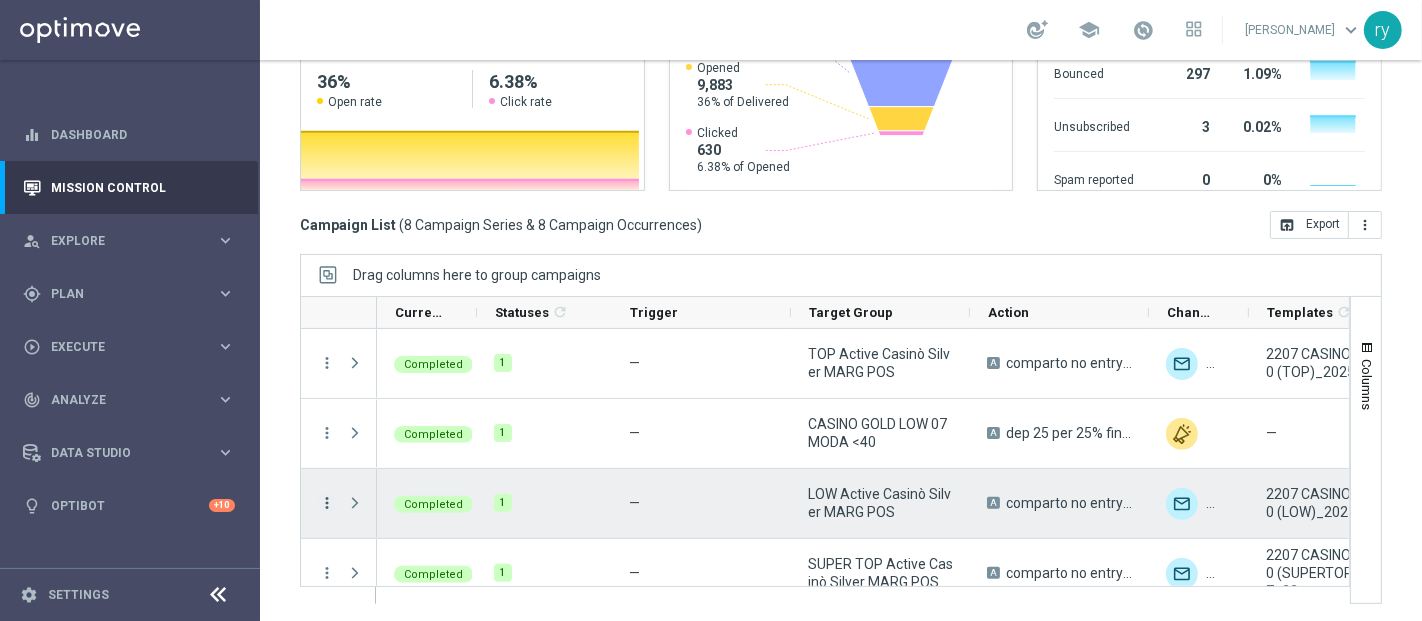 click on "more_vert" at bounding box center [327, 503] 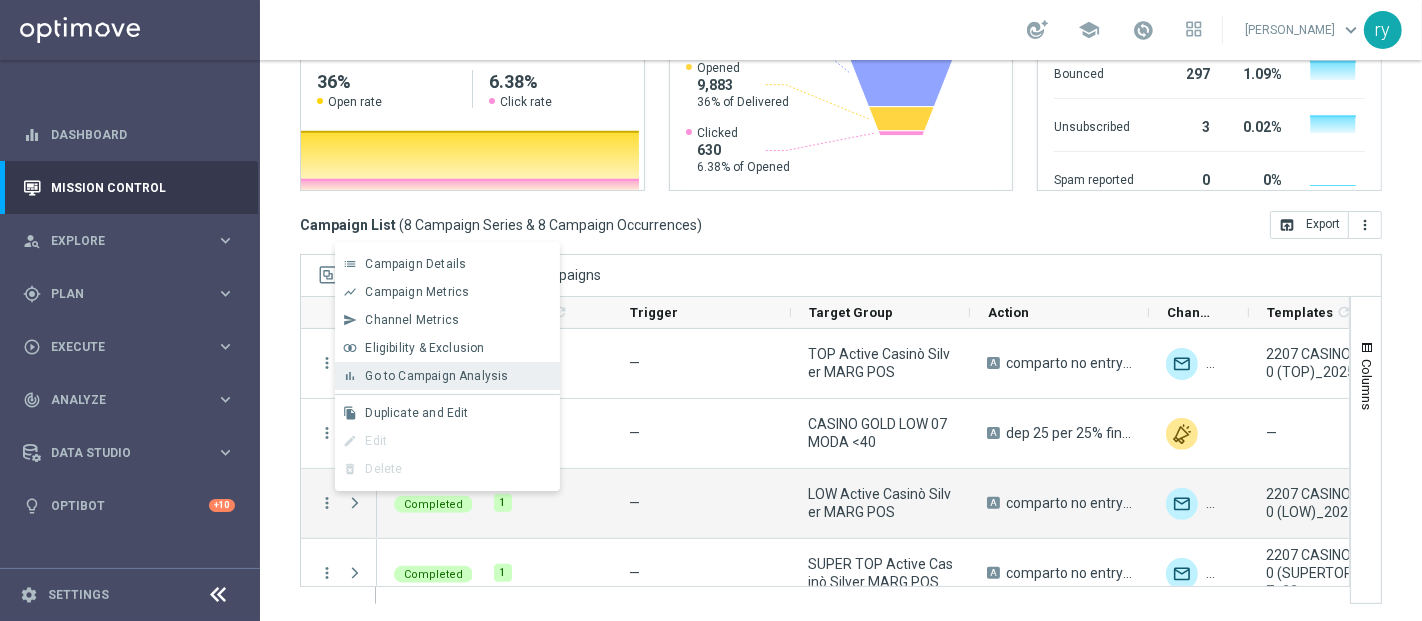 click on "bar_chart
Go to Campaign Analysis" at bounding box center [447, 376] 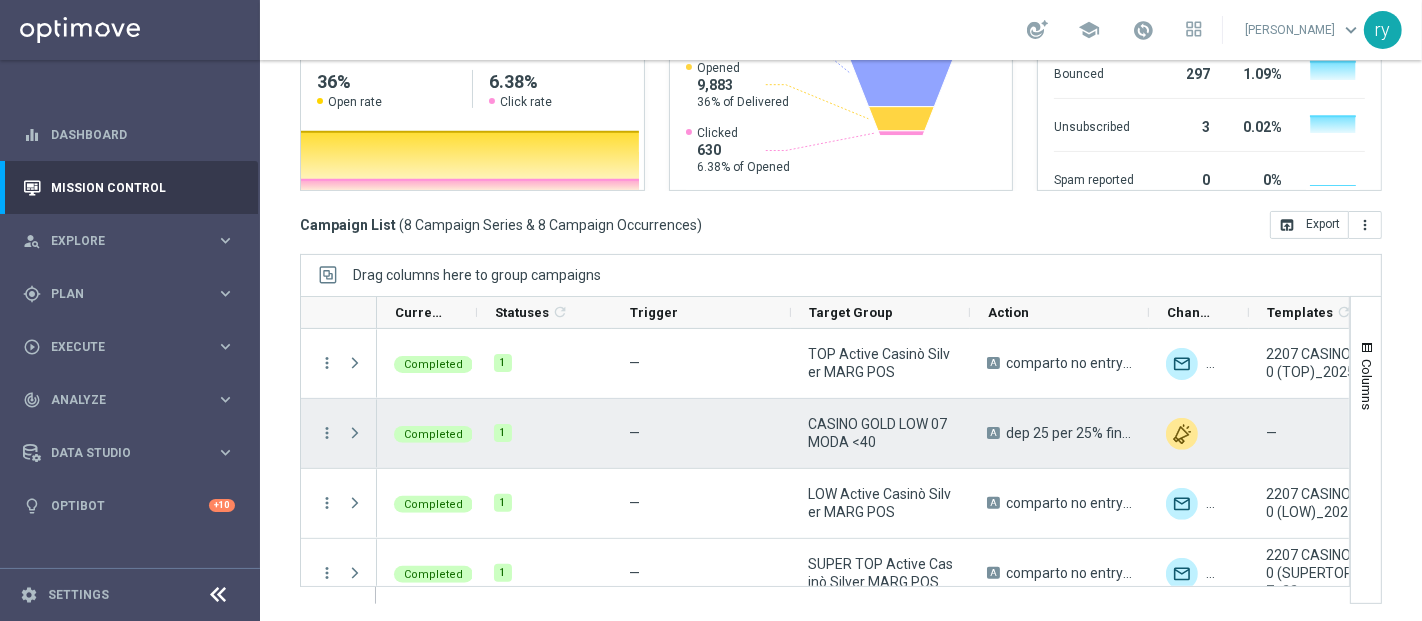 scroll, scrollTop: 111, scrollLeft: 0, axis: vertical 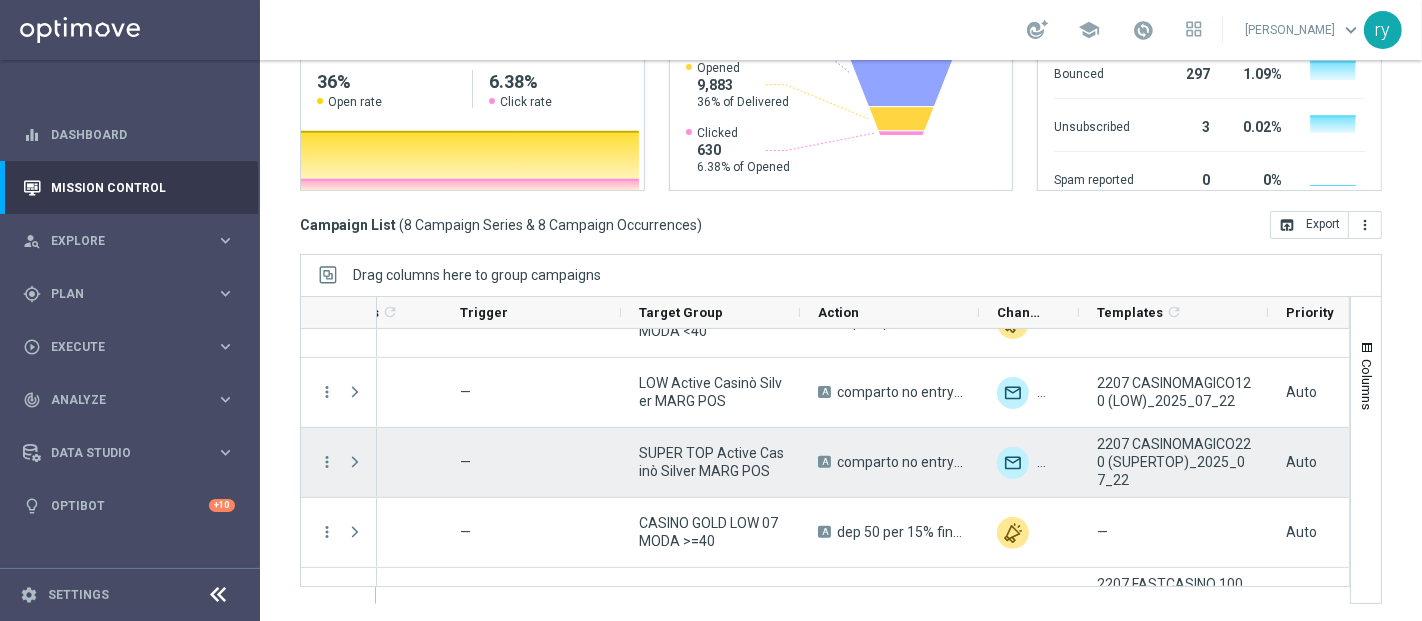 drag, startPoint x: 323, startPoint y: 458, endPoint x: 321, endPoint y: 469, distance: 11.18034 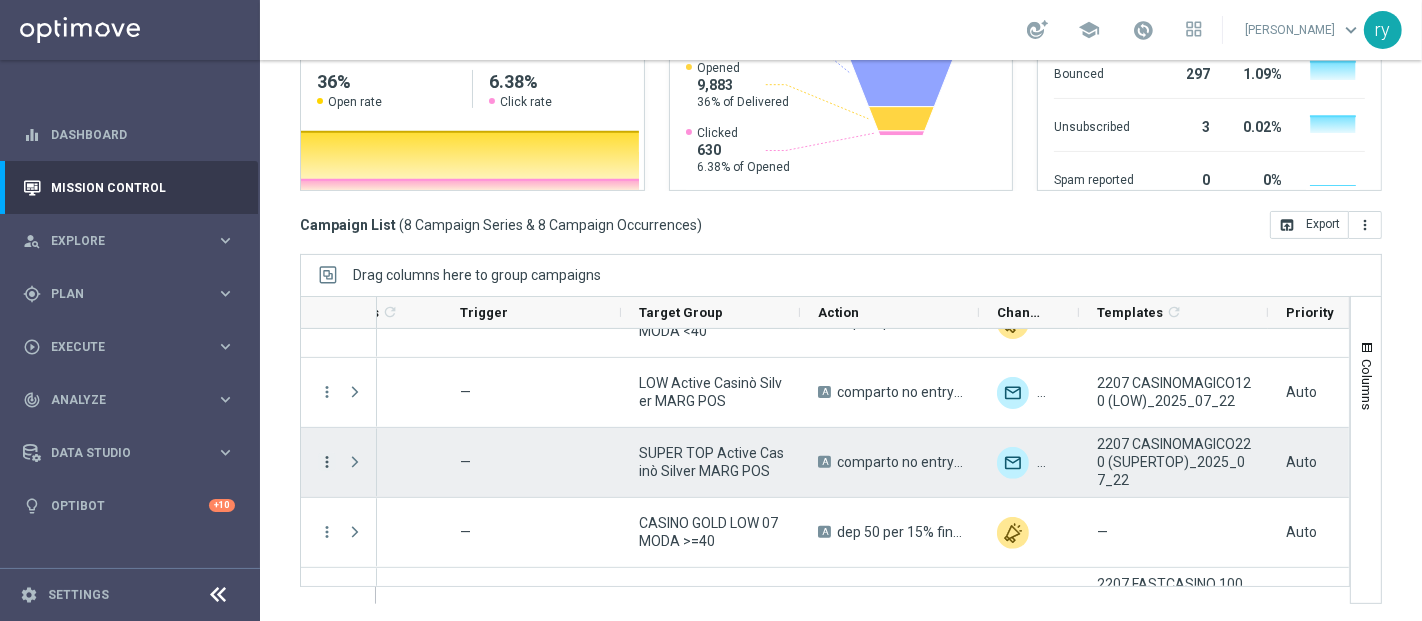 click on "more_vert" at bounding box center [327, 462] 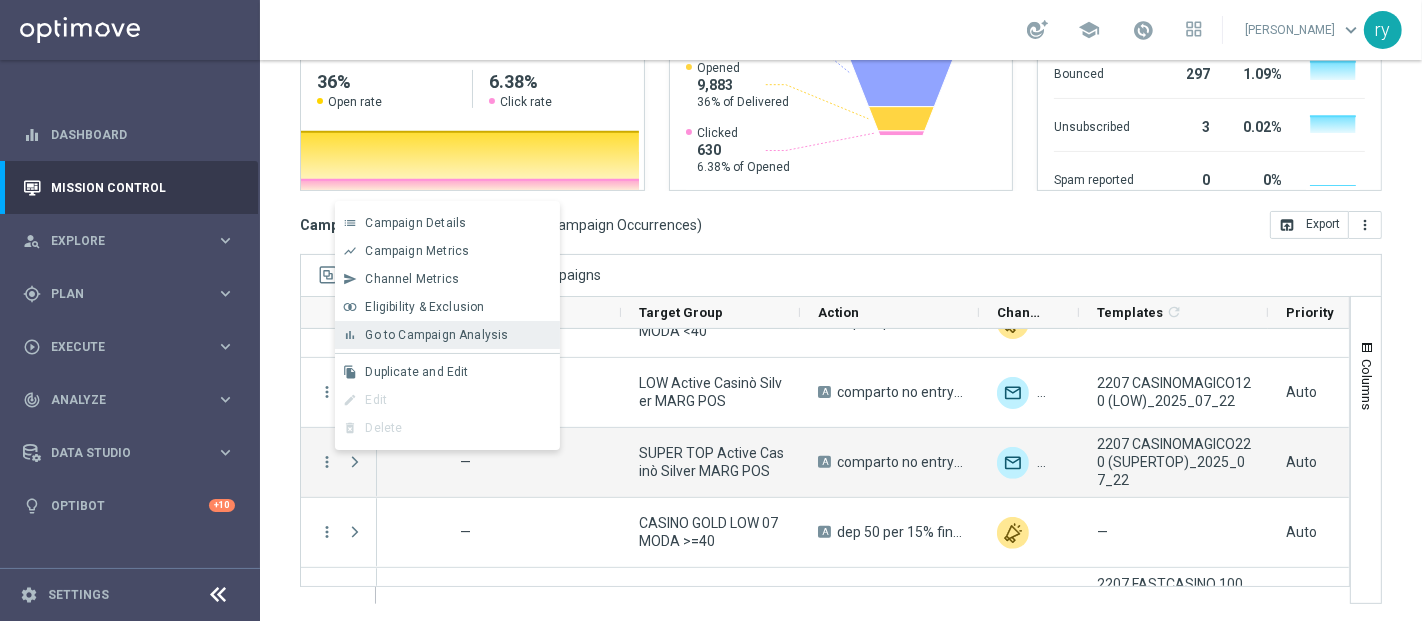 click on "Go to Campaign Analysis" at bounding box center [436, 335] 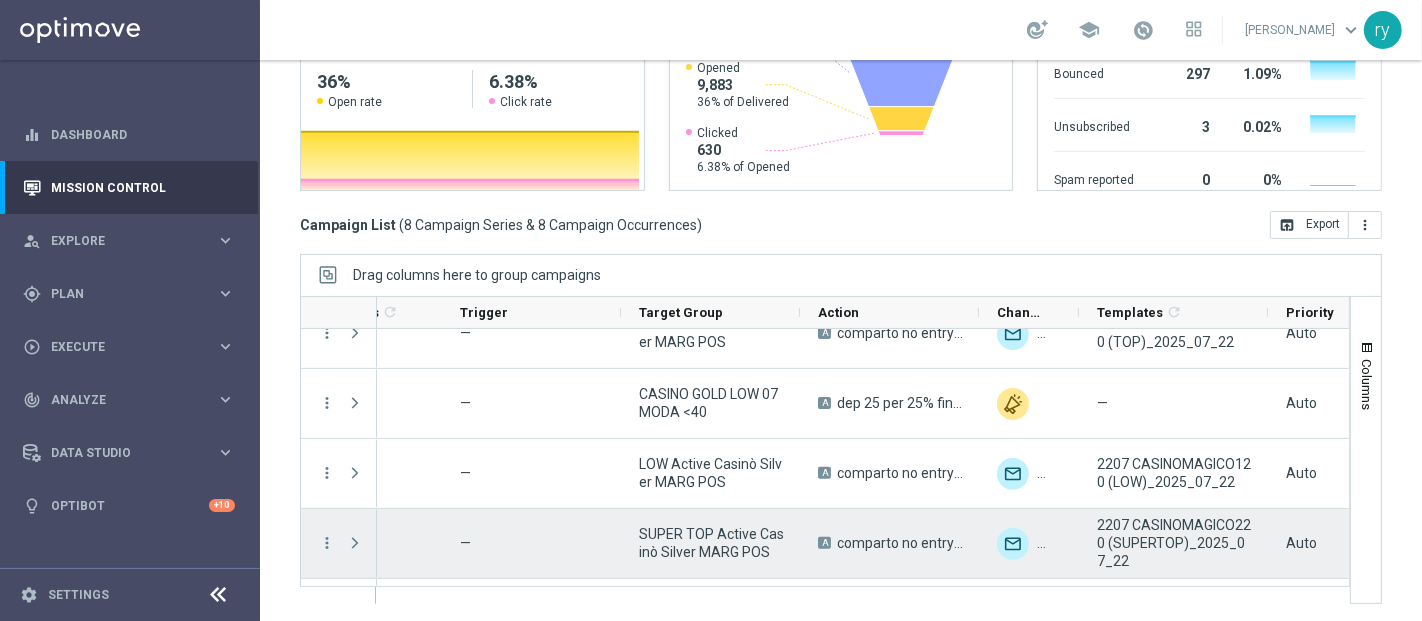 scroll, scrollTop: 0, scrollLeft: 0, axis: both 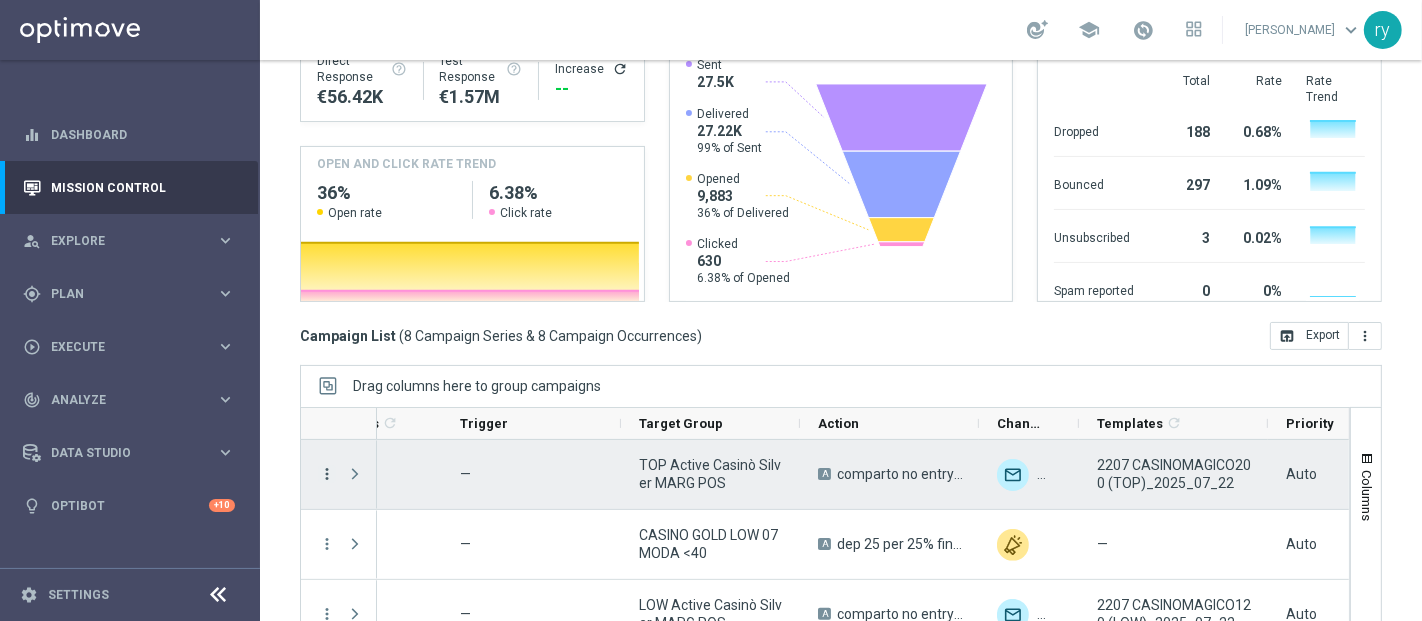 click on "more_vert" at bounding box center (327, 474) 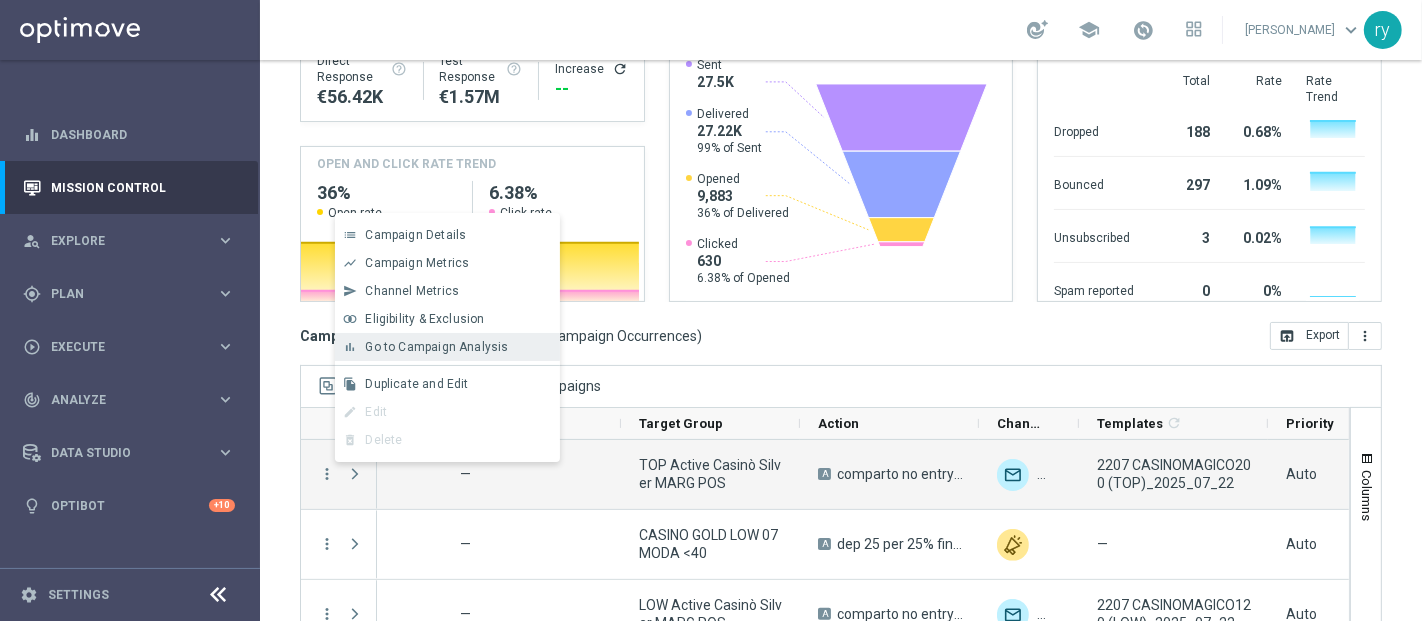 click on "bar_chart
Go to Campaign Analysis" at bounding box center [447, 347] 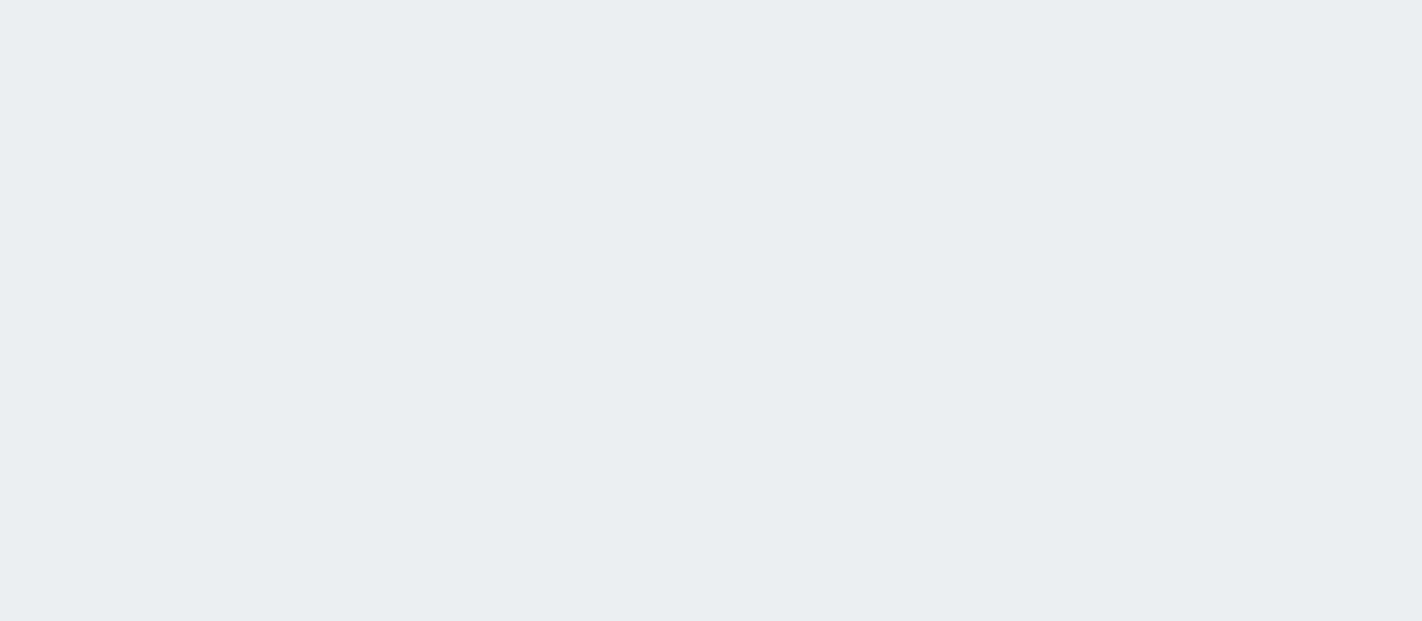 scroll, scrollTop: 0, scrollLeft: 0, axis: both 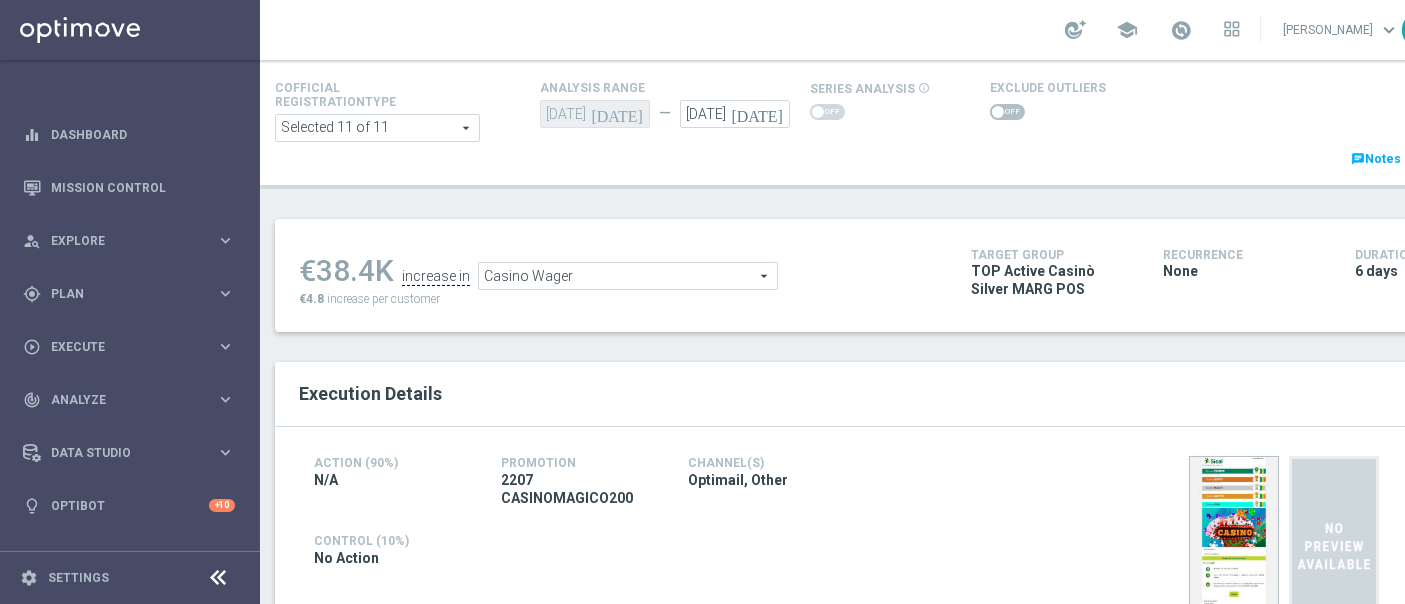 click on "Casino Wager" 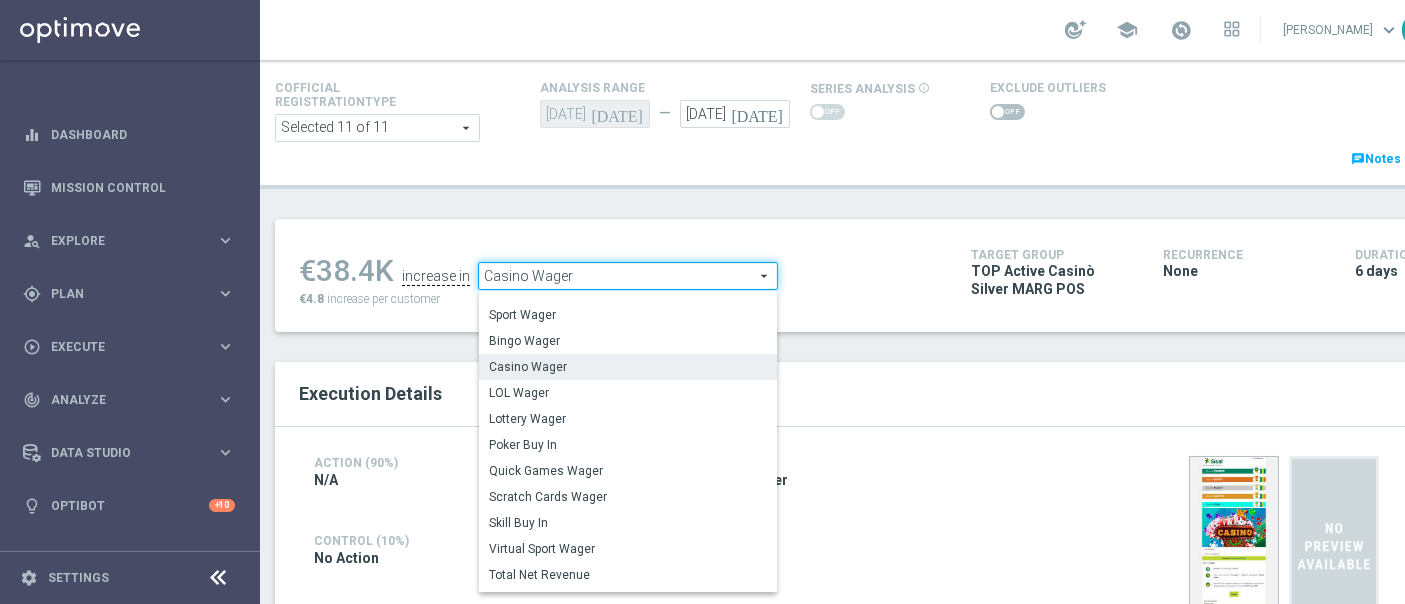 scroll, scrollTop: 214, scrollLeft: 0, axis: vertical 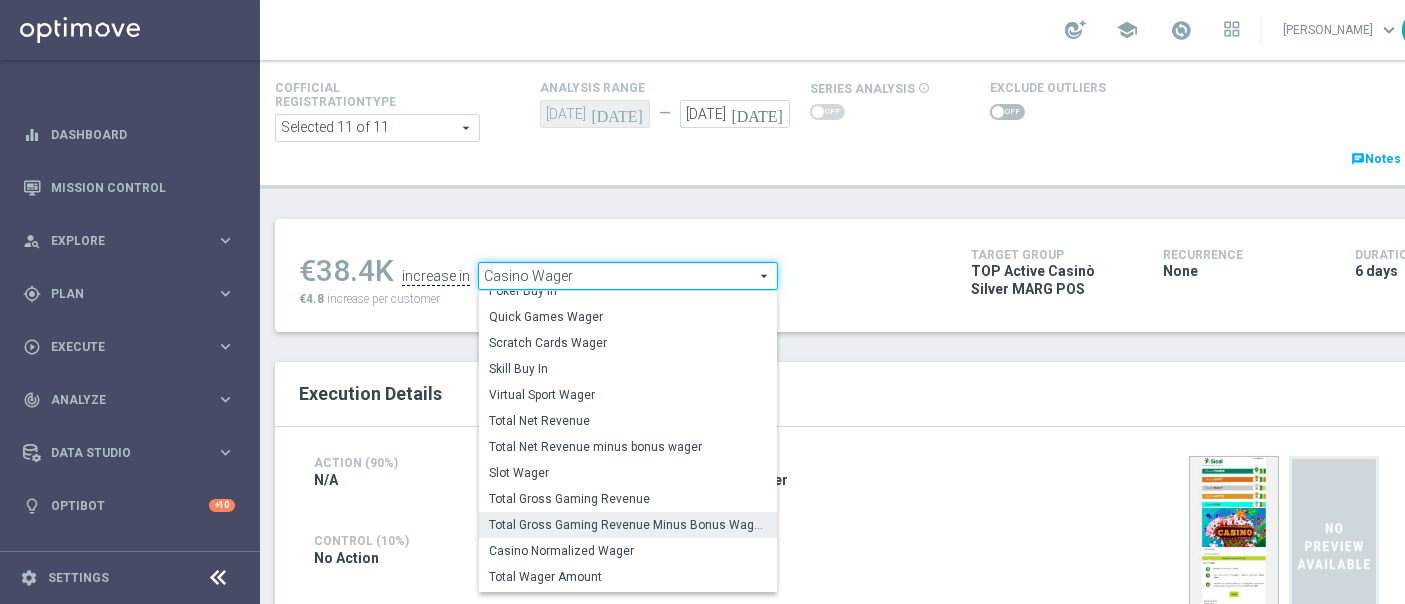click on "Total Gross Gaming Revenue Minus Bonus Wagared" 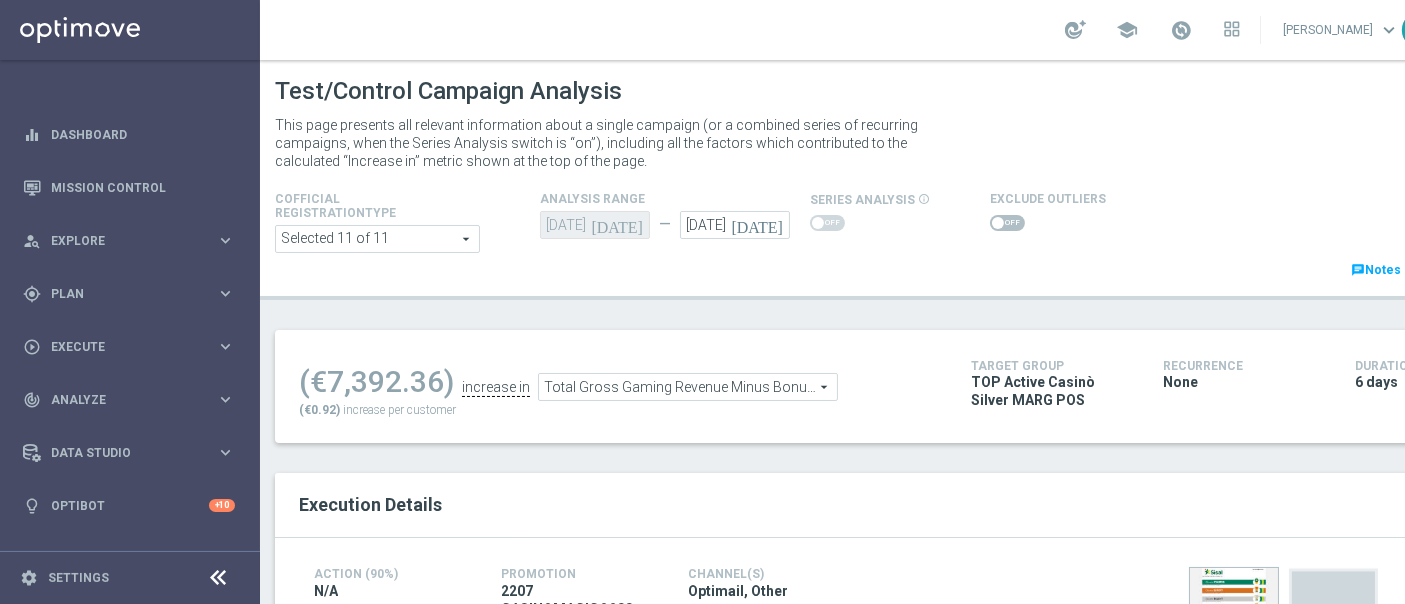 scroll, scrollTop: 0, scrollLeft: 0, axis: both 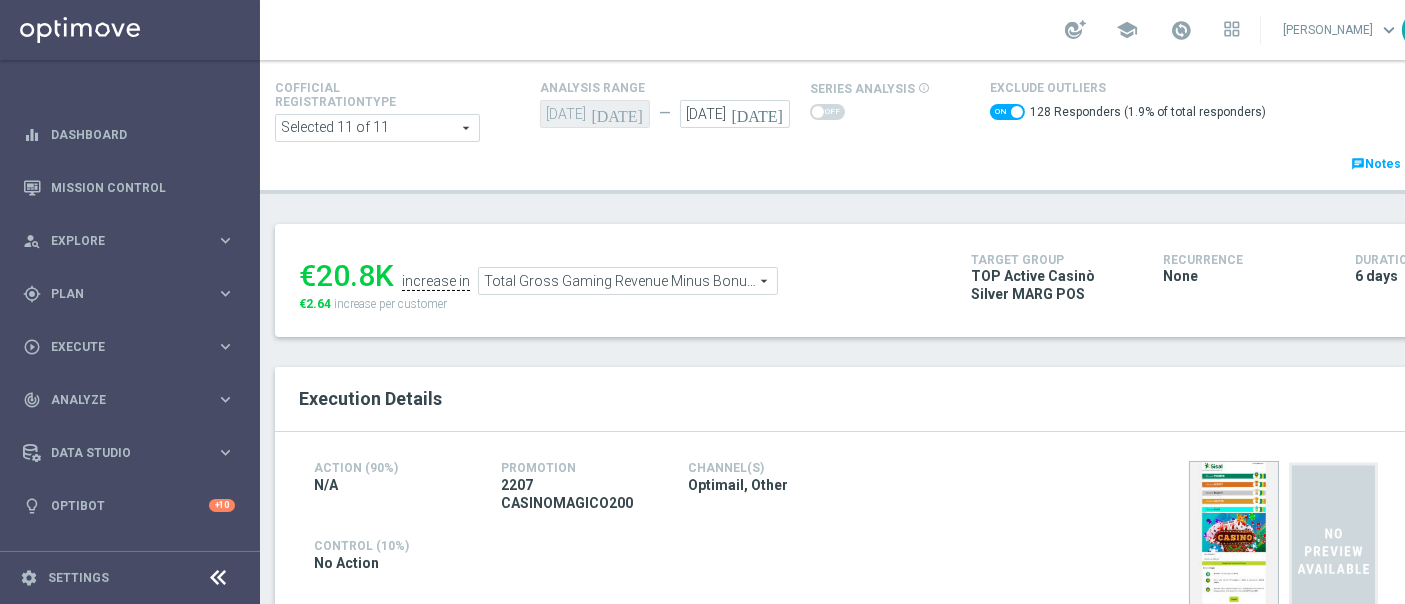 click on "Total Gross Gaming Revenue Minus Bonus Wagared" 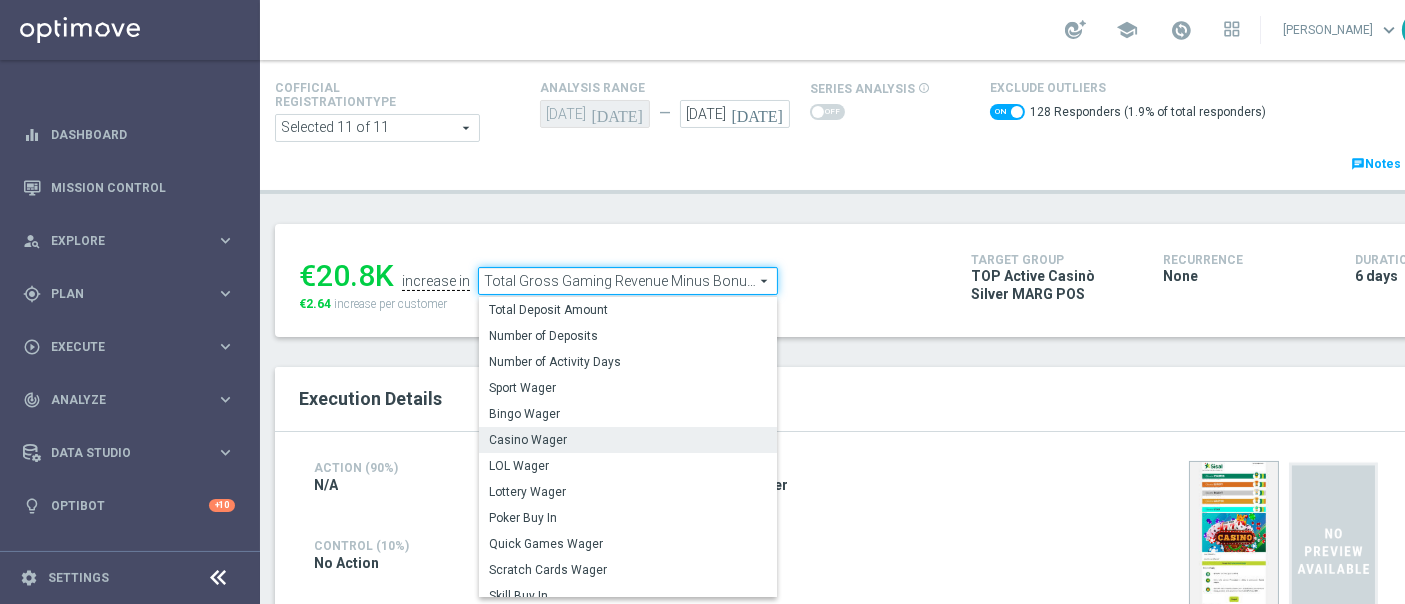 click on "Casino Wager" 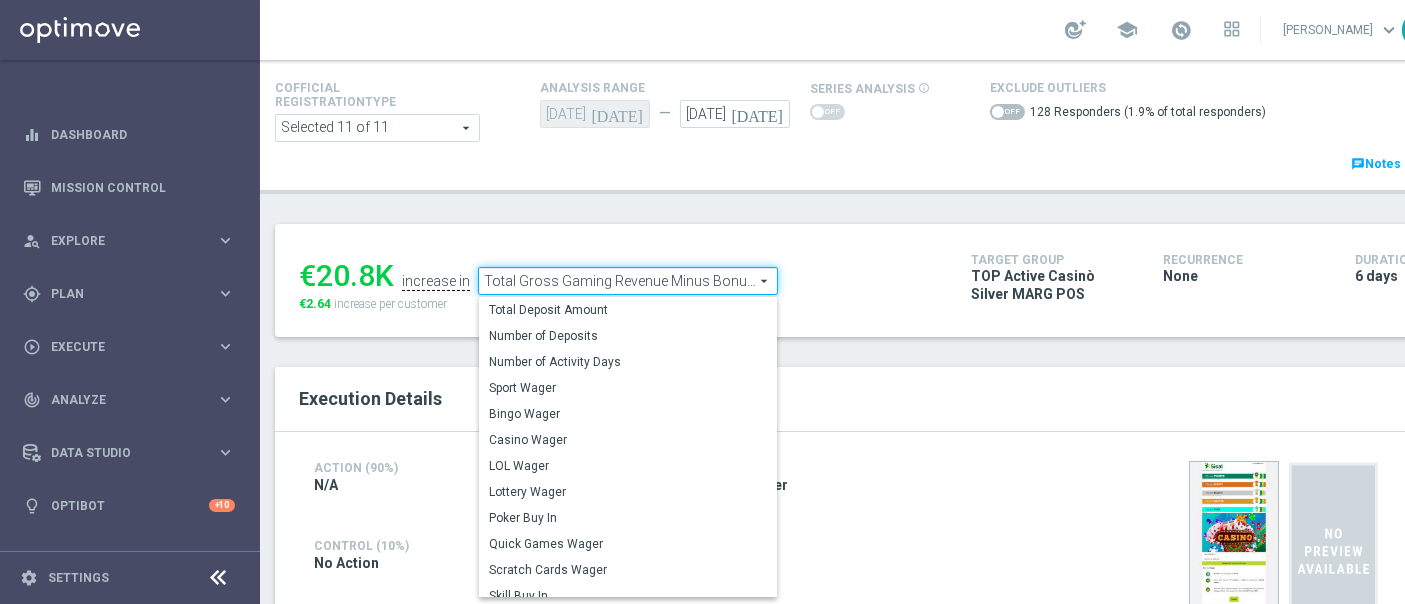 checkbox on "false" 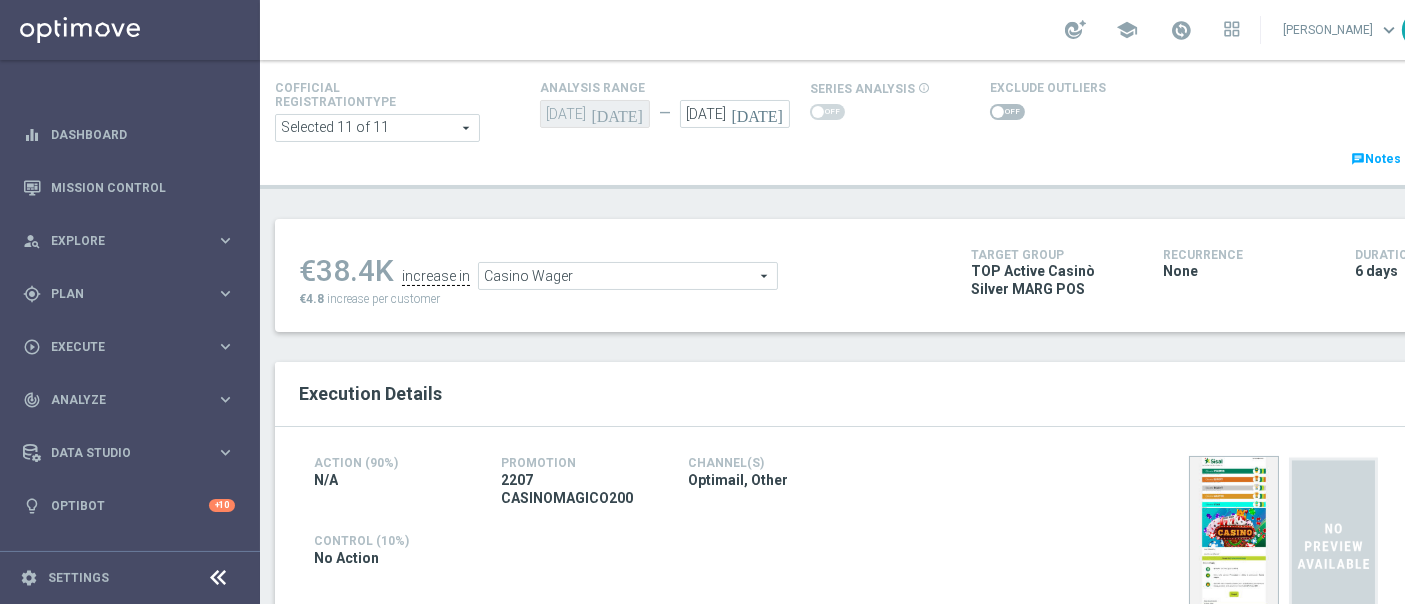 click on "Casino Wager" 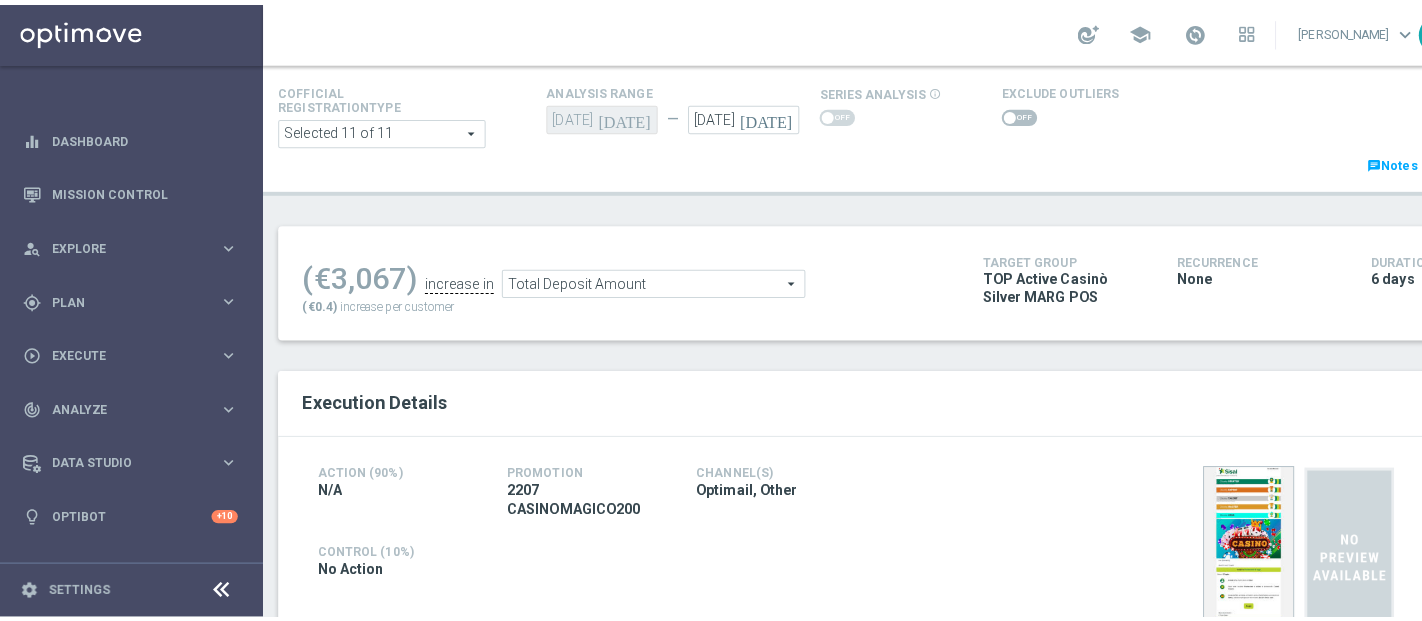 scroll, scrollTop: 1222, scrollLeft: 0, axis: vertical 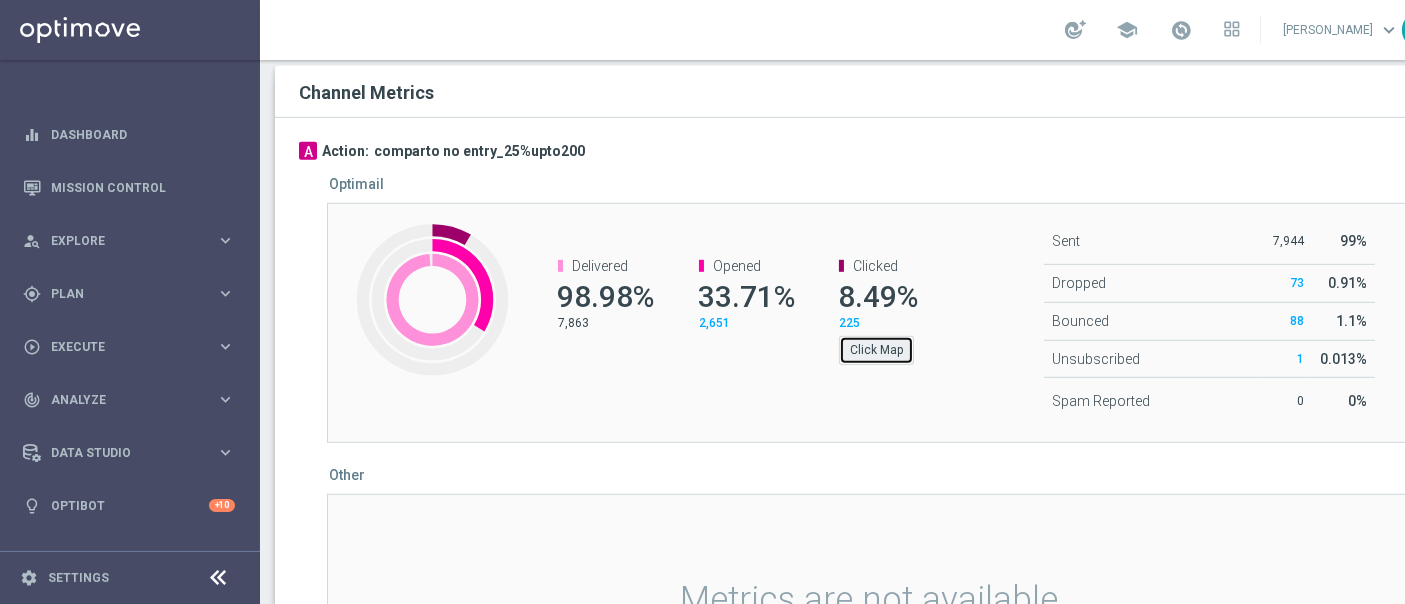 click on "Click Map" 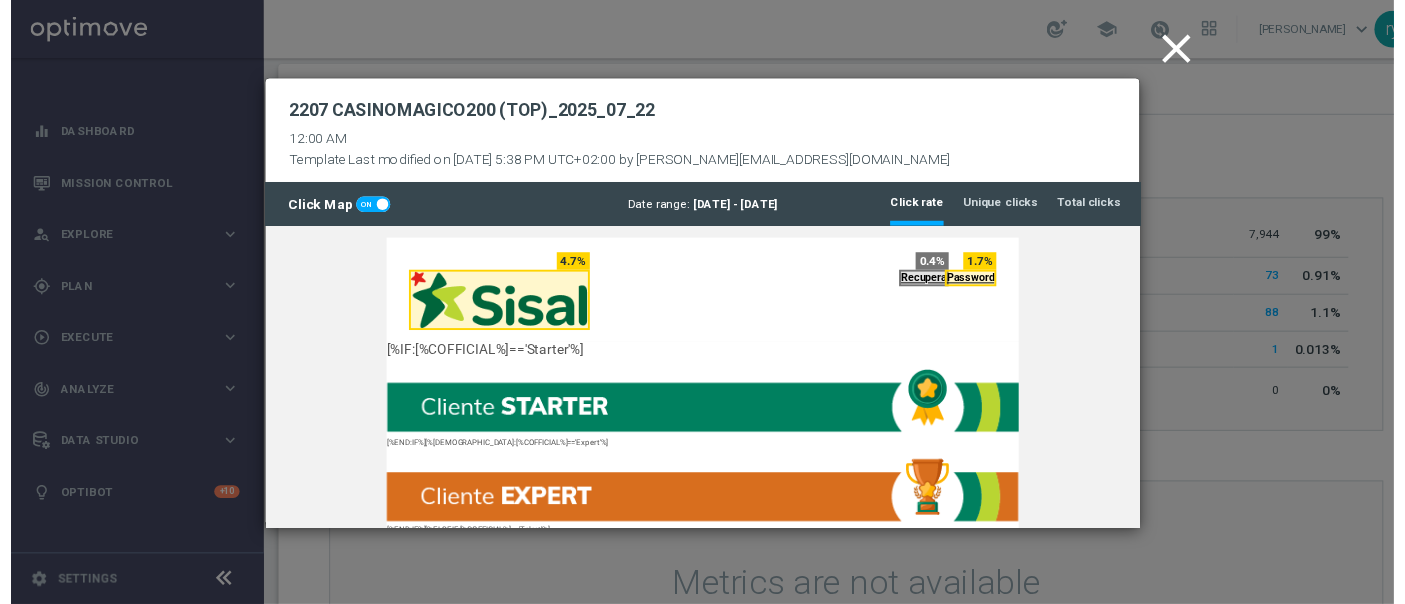 scroll, scrollTop: 0, scrollLeft: 0, axis: both 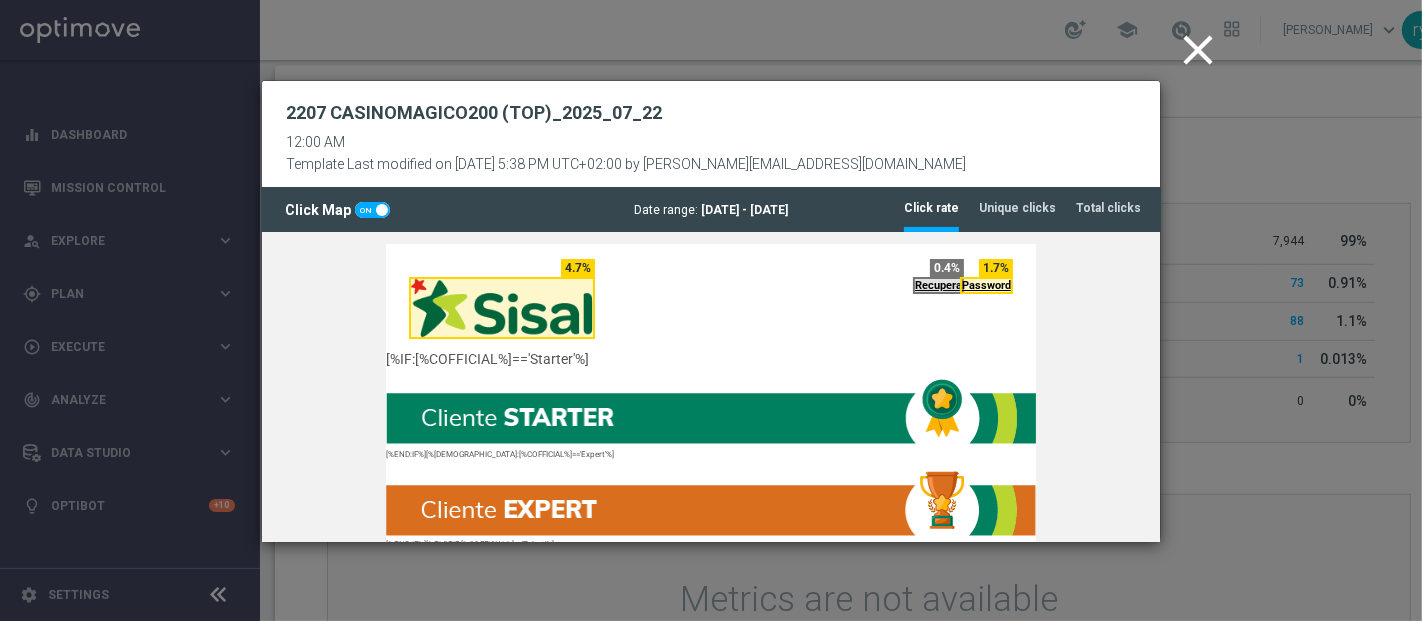 click on "close" 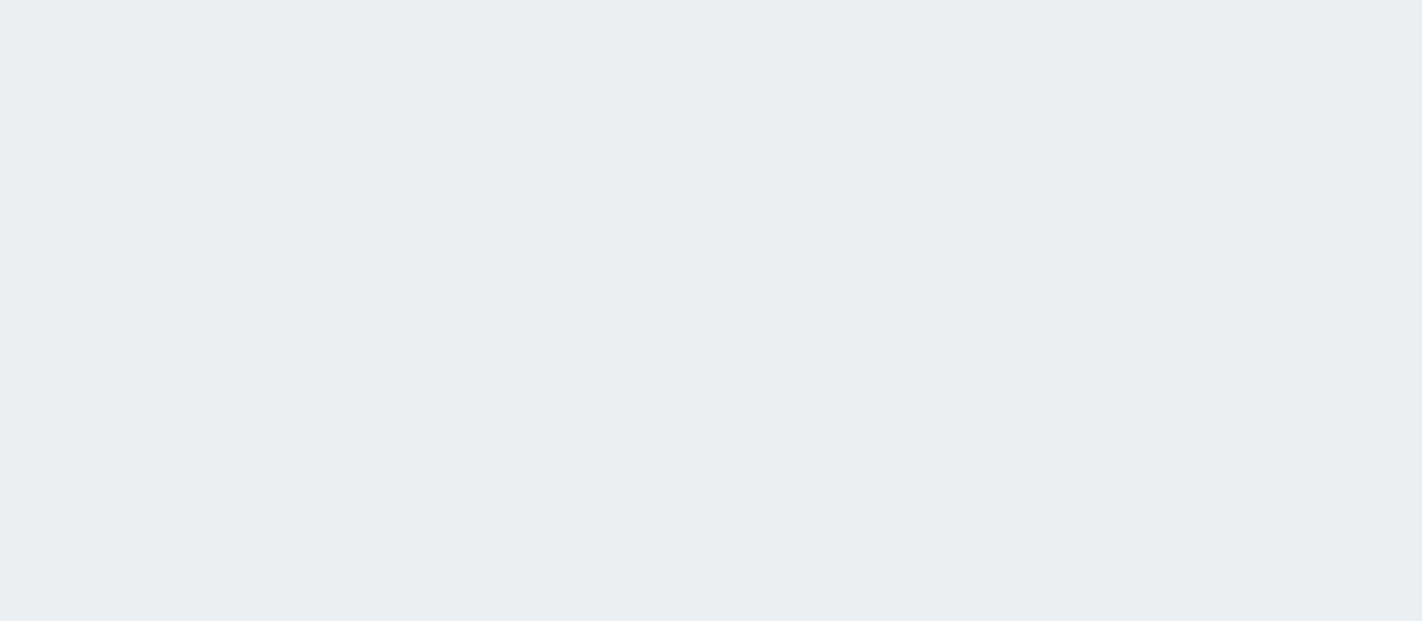 scroll, scrollTop: 0, scrollLeft: 0, axis: both 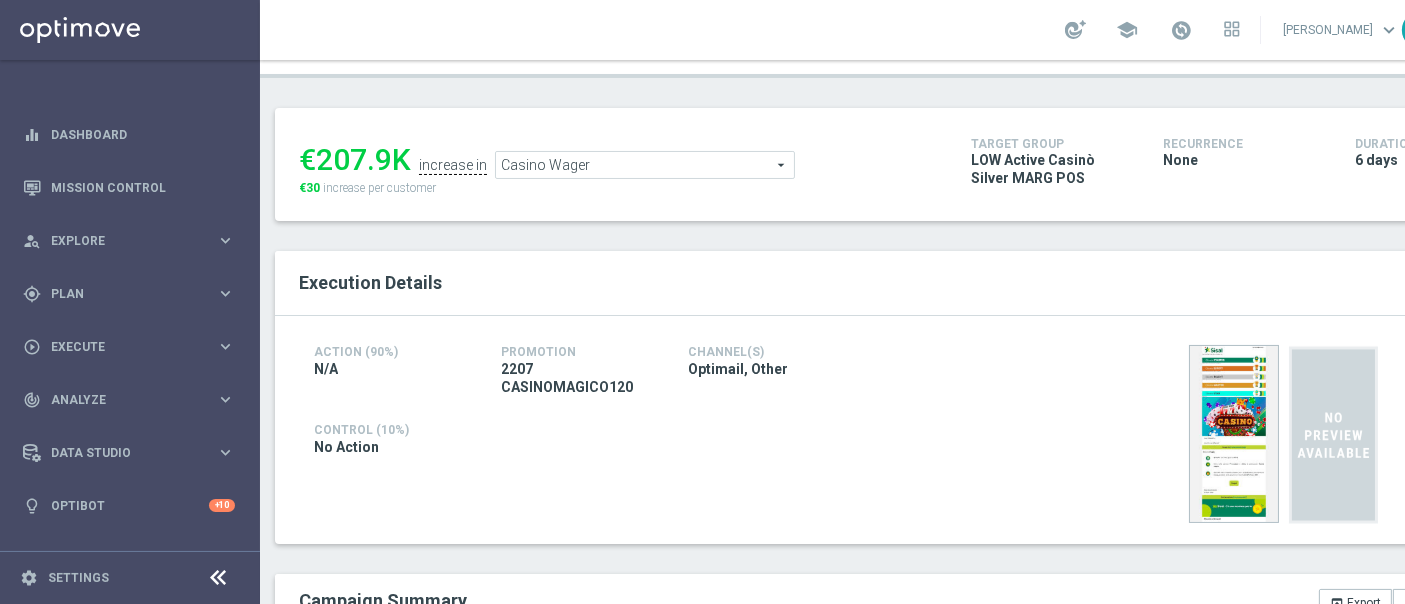 click on "Casino Wager" 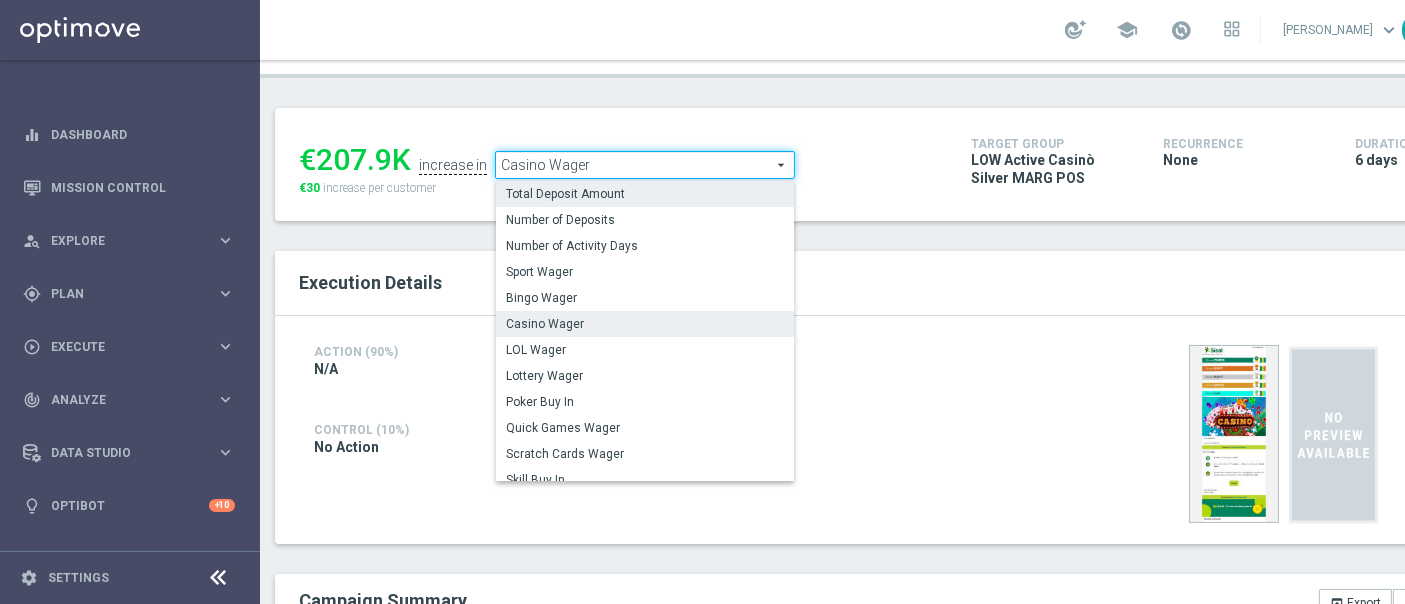 click on "Total Deposit Amount" 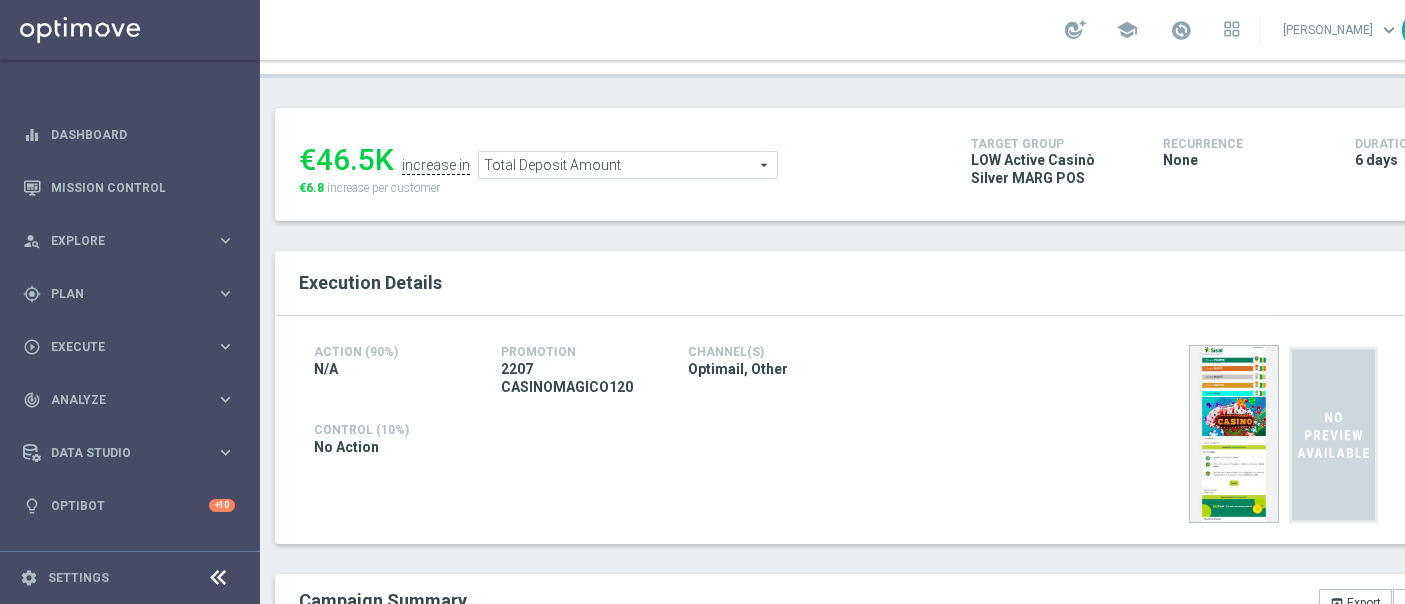 scroll, scrollTop: 222, scrollLeft: 0, axis: vertical 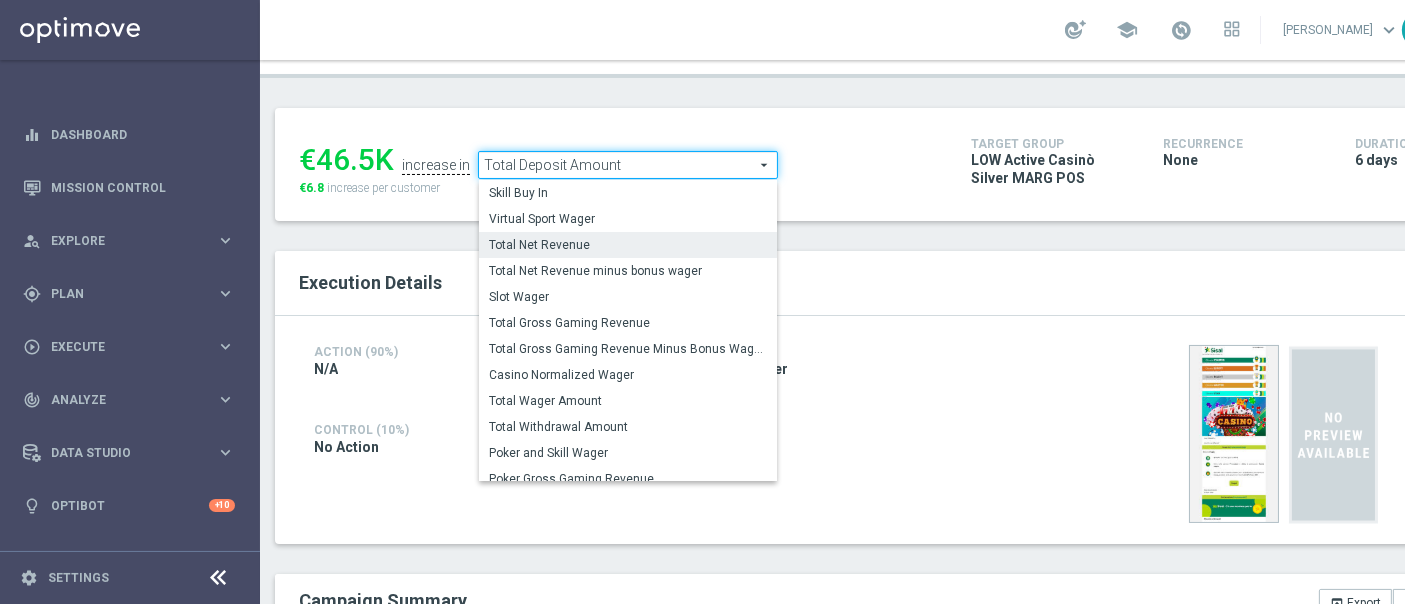 click on "Total Gross Gaming Revenue Minus Bonus Wagared" 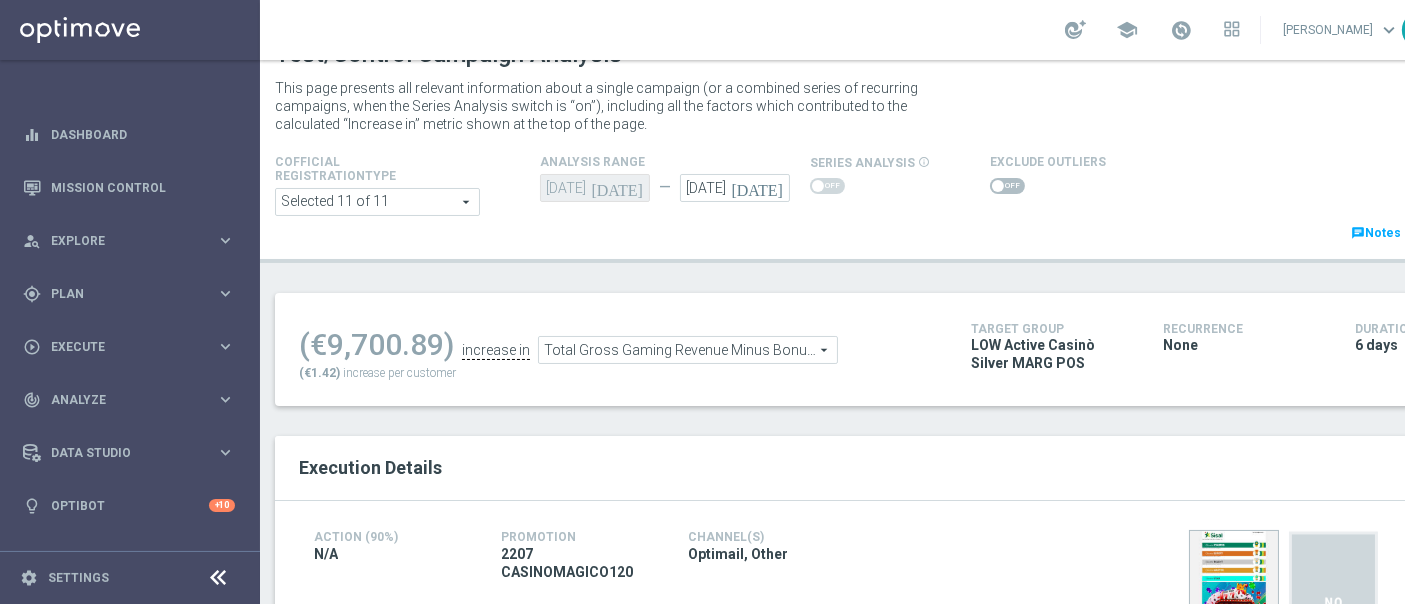 scroll, scrollTop: 0, scrollLeft: 0, axis: both 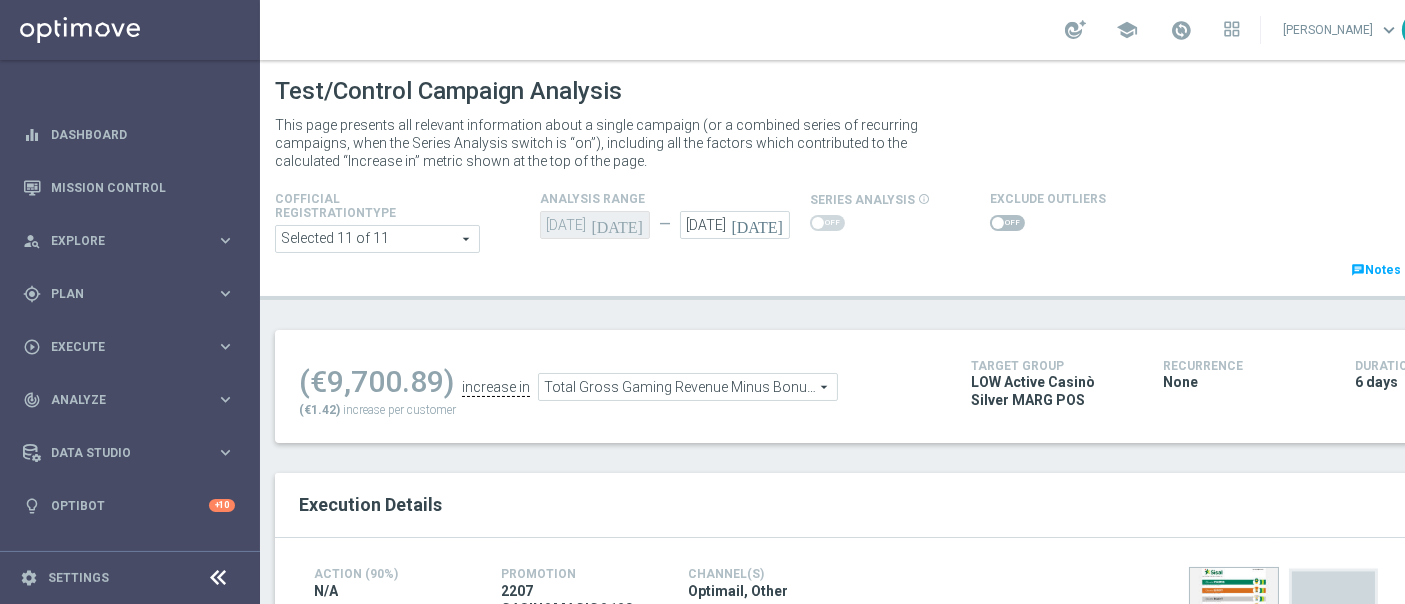 click 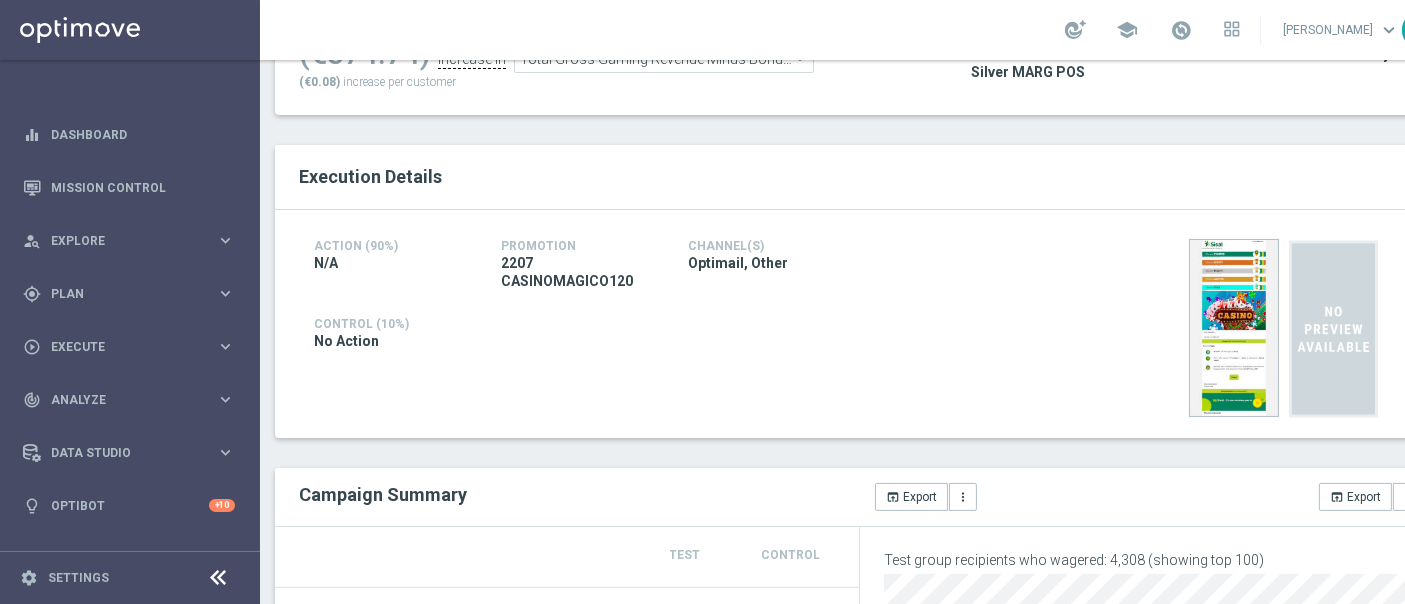 scroll, scrollTop: 0, scrollLeft: 0, axis: both 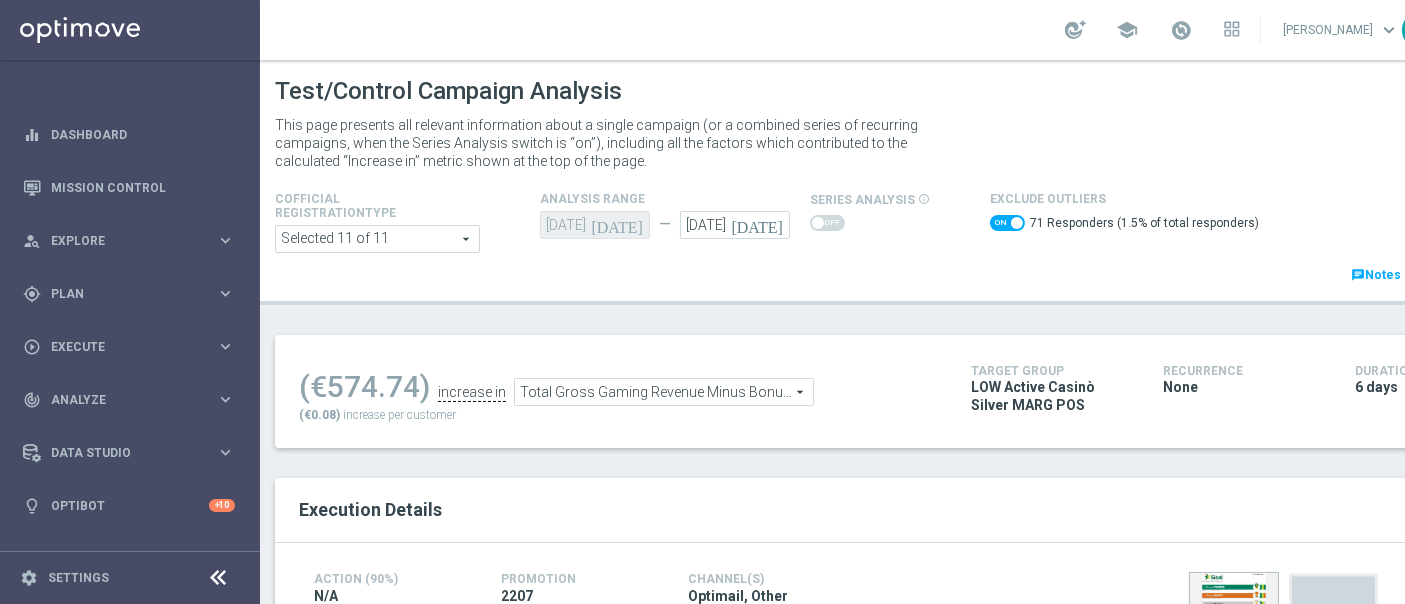 click 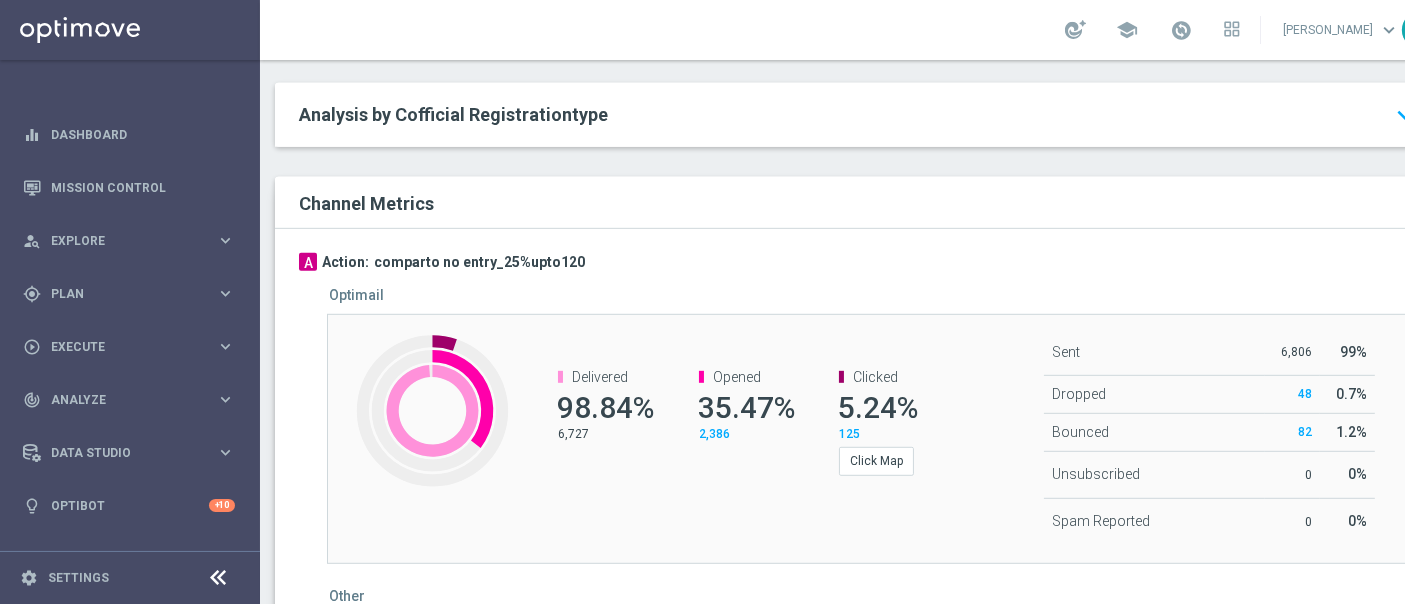 scroll, scrollTop: 1333, scrollLeft: 0, axis: vertical 